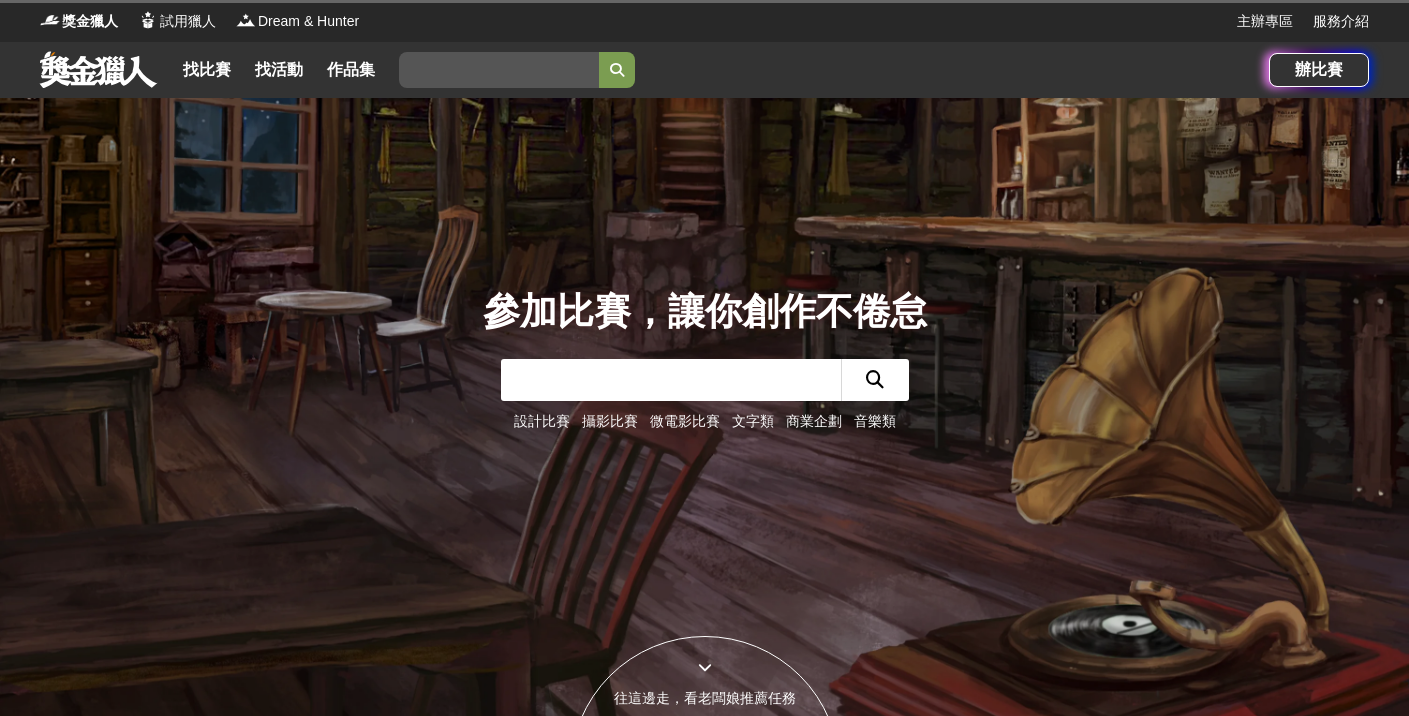 scroll, scrollTop: 0, scrollLeft: 0, axis: both 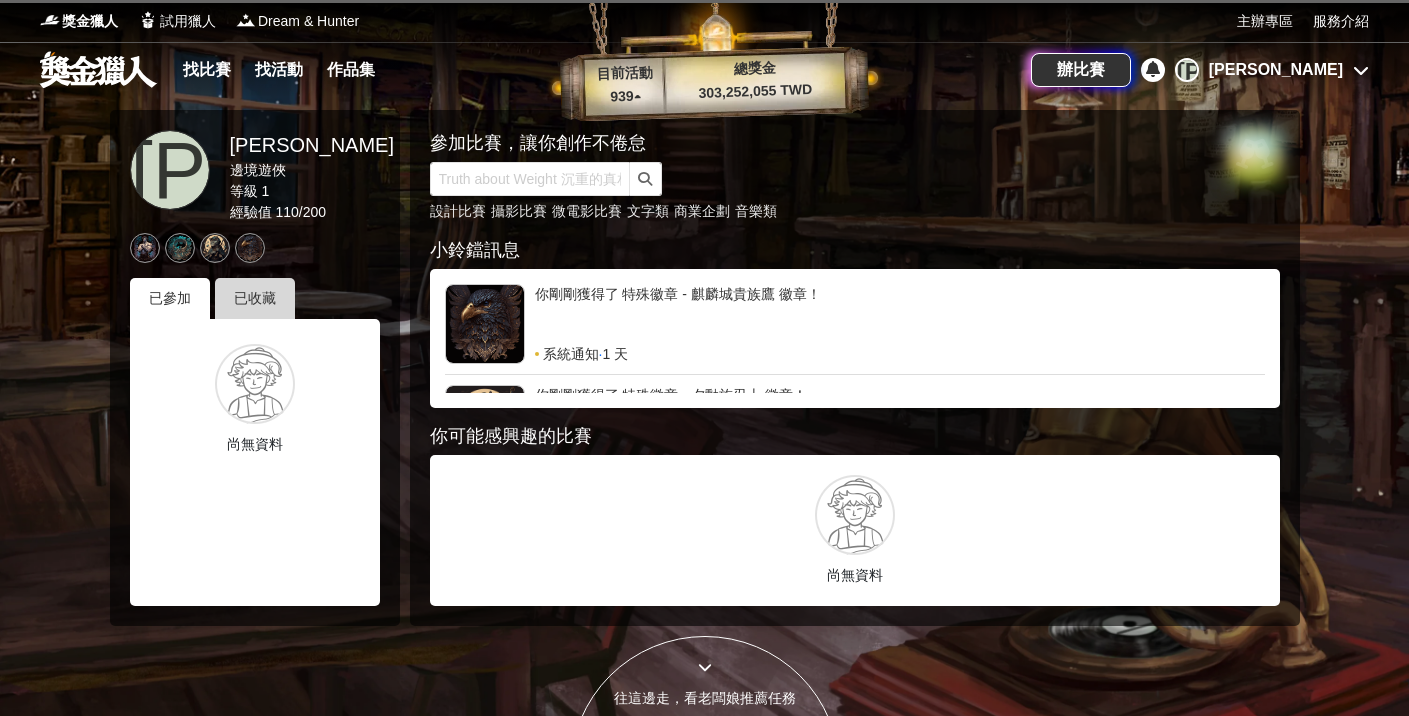 click on "已收藏" at bounding box center [255, 298] 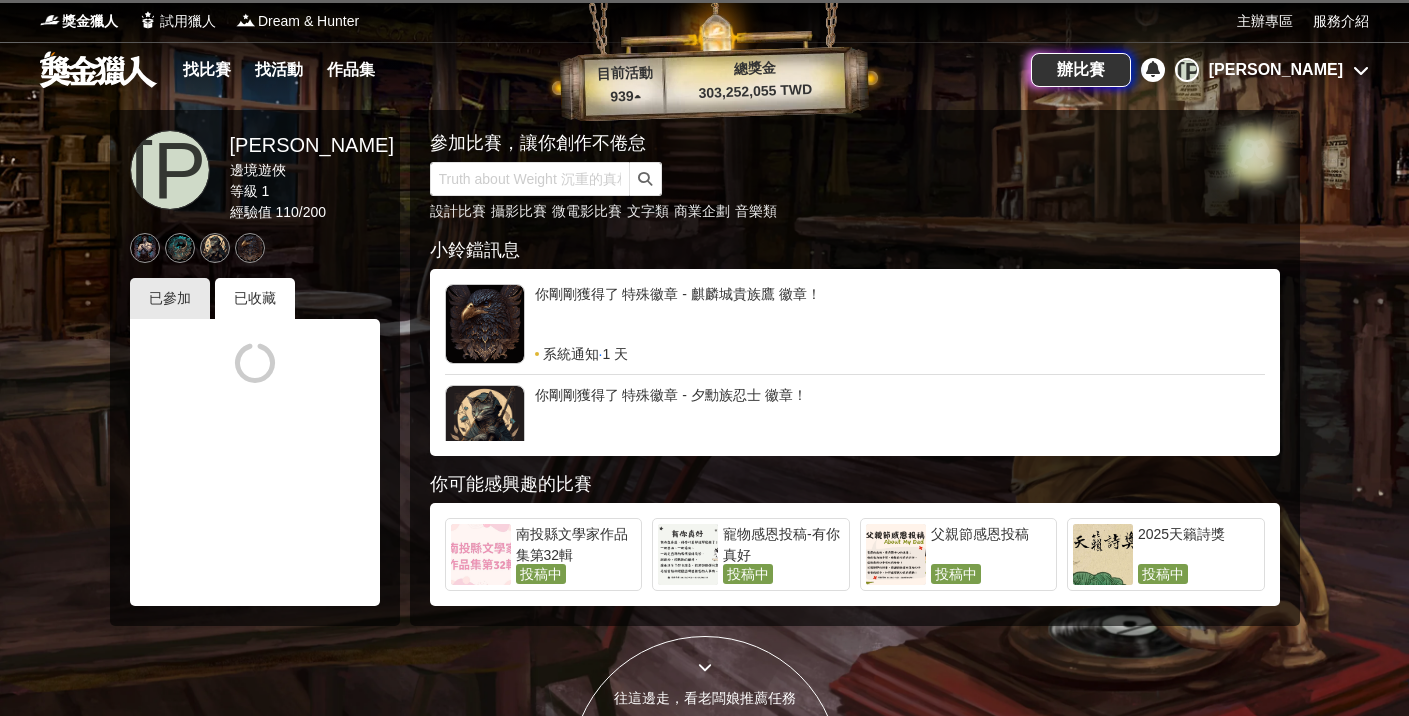 scroll, scrollTop: 27, scrollLeft: 0, axis: vertical 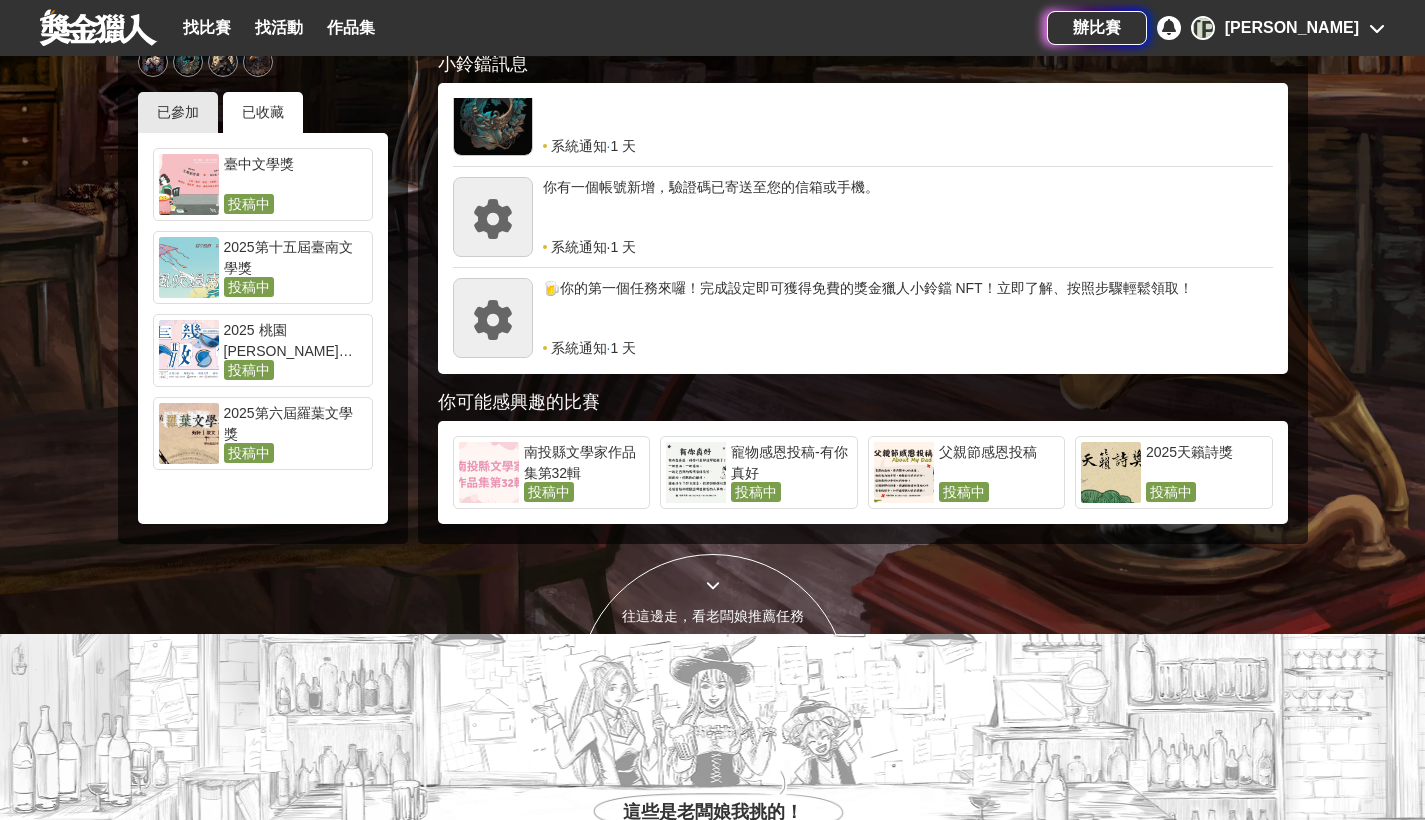 click on "臺中文學獎" at bounding box center [295, 174] 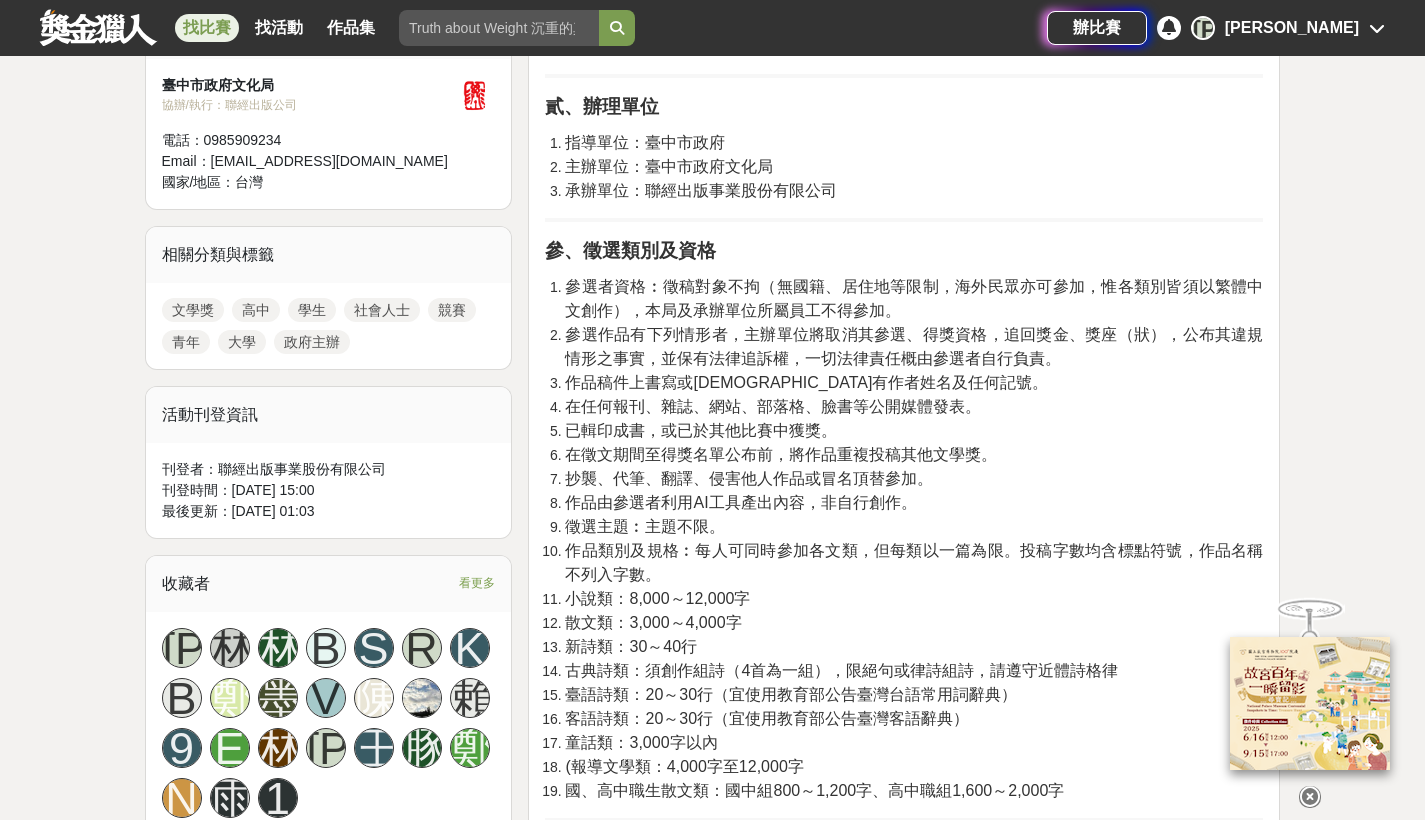 scroll, scrollTop: 744, scrollLeft: 0, axis: vertical 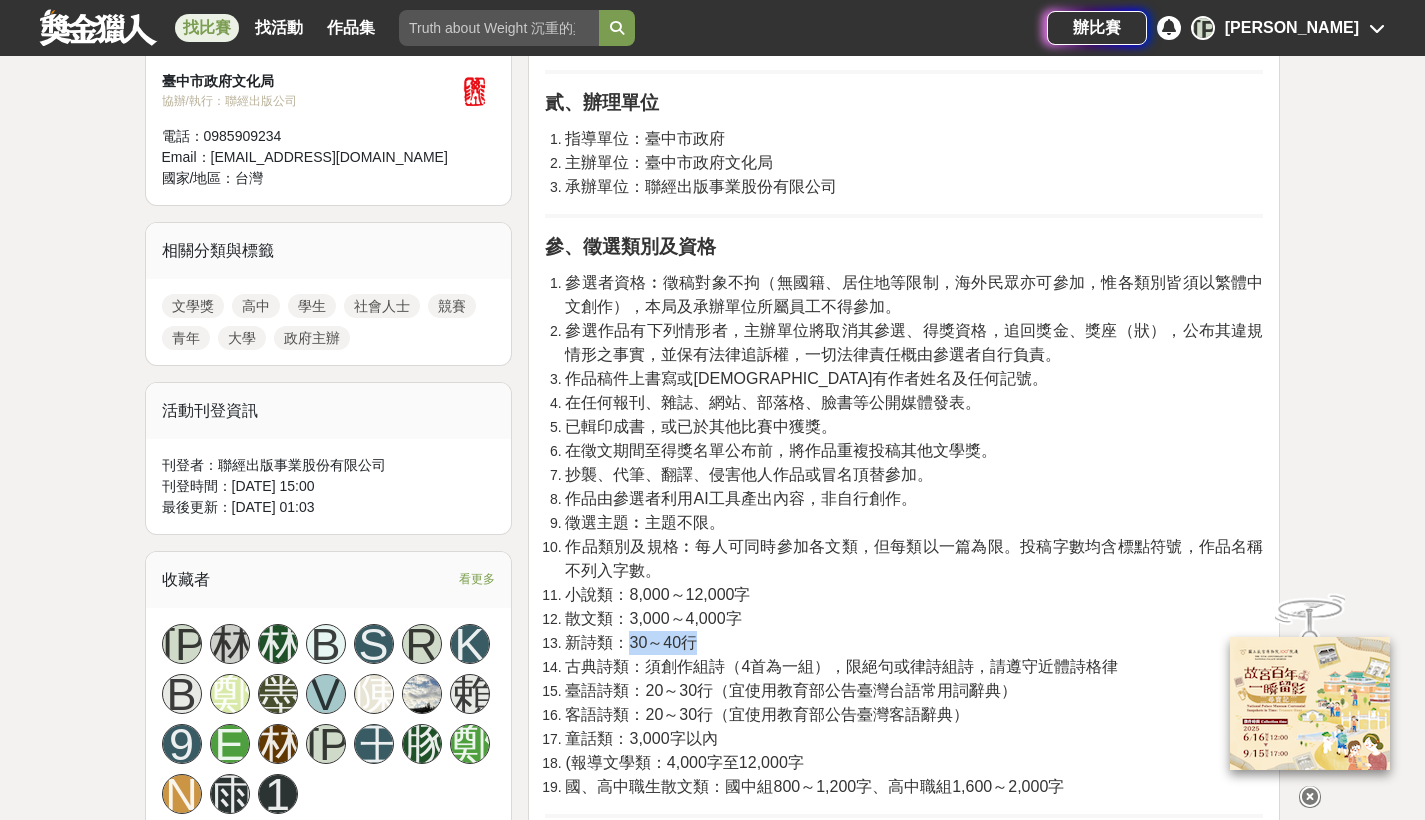 drag, startPoint x: 623, startPoint y: 643, endPoint x: 694, endPoint y: 643, distance: 71 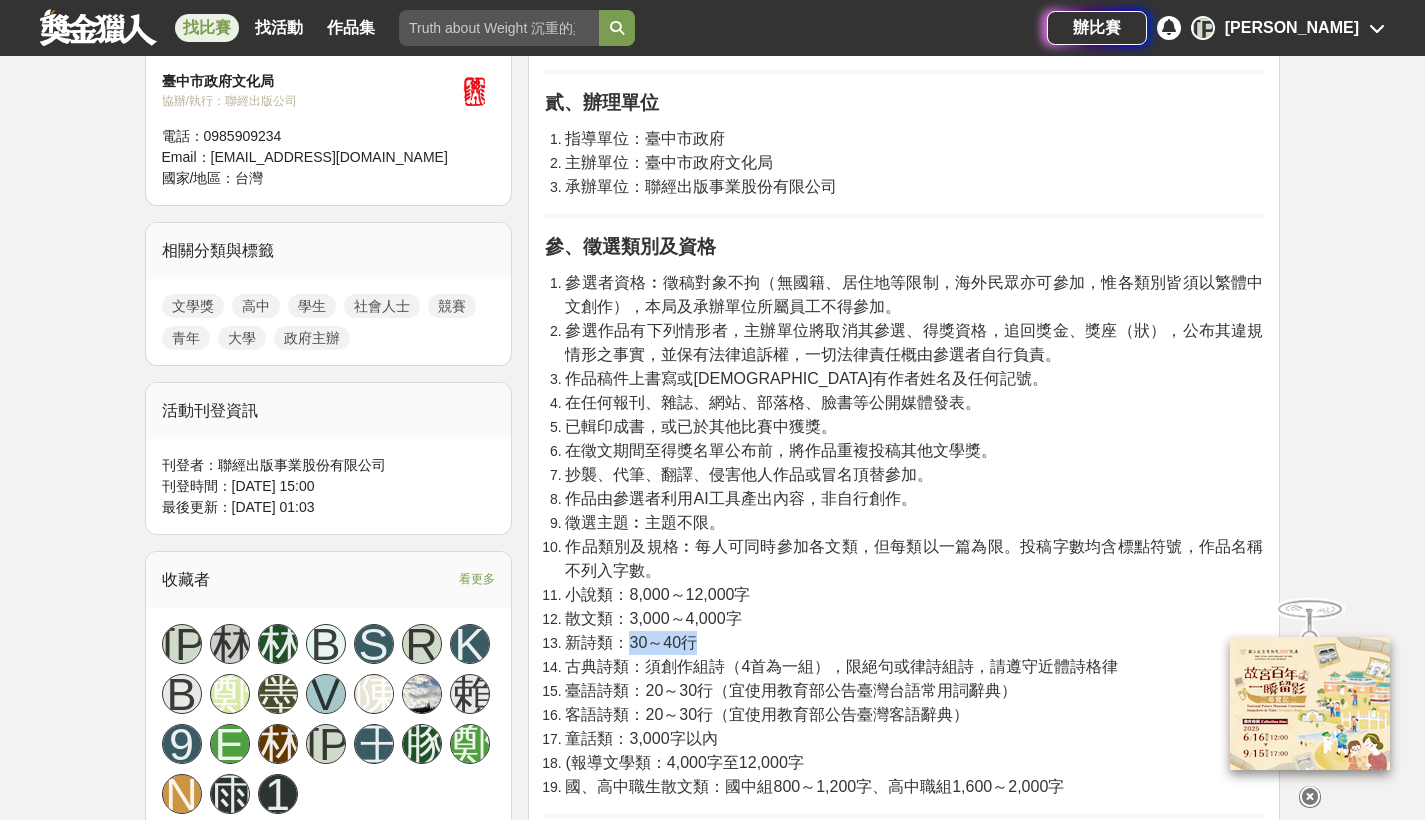 click on "新詩類：30～40行" at bounding box center [631, 642] 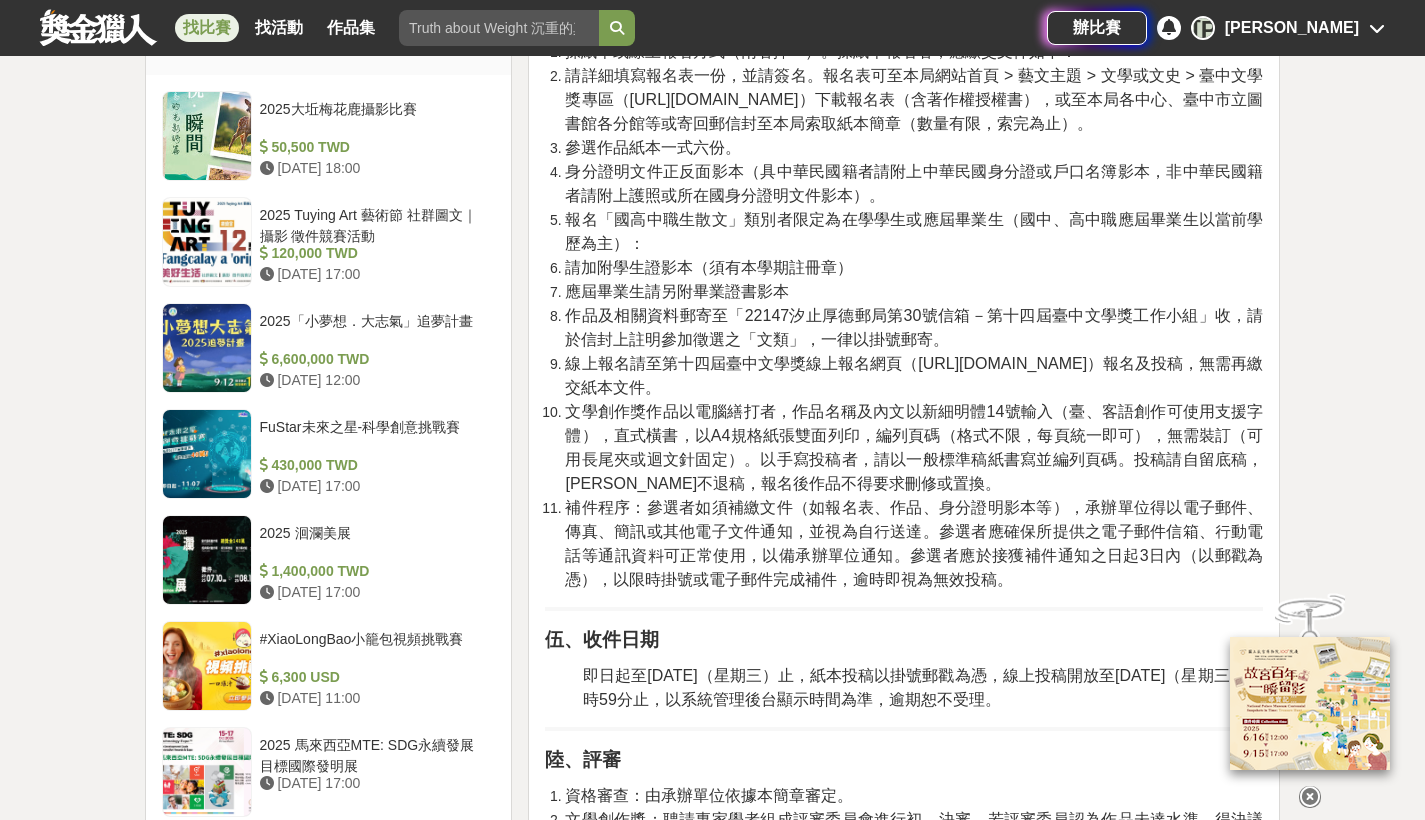 scroll, scrollTop: 1651, scrollLeft: 0, axis: vertical 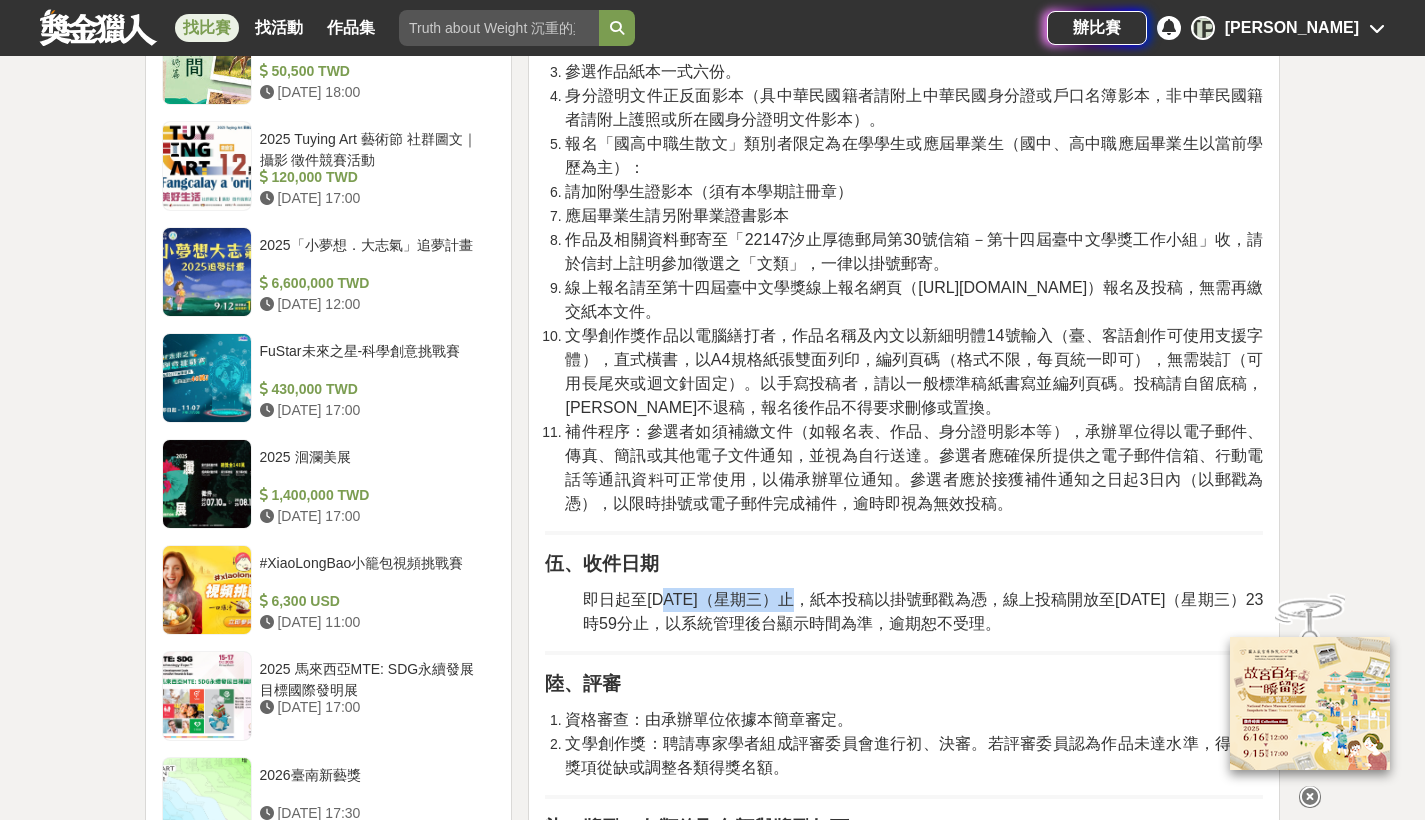 drag, startPoint x: 663, startPoint y: 592, endPoint x: 800, endPoint y: 597, distance: 137.09122 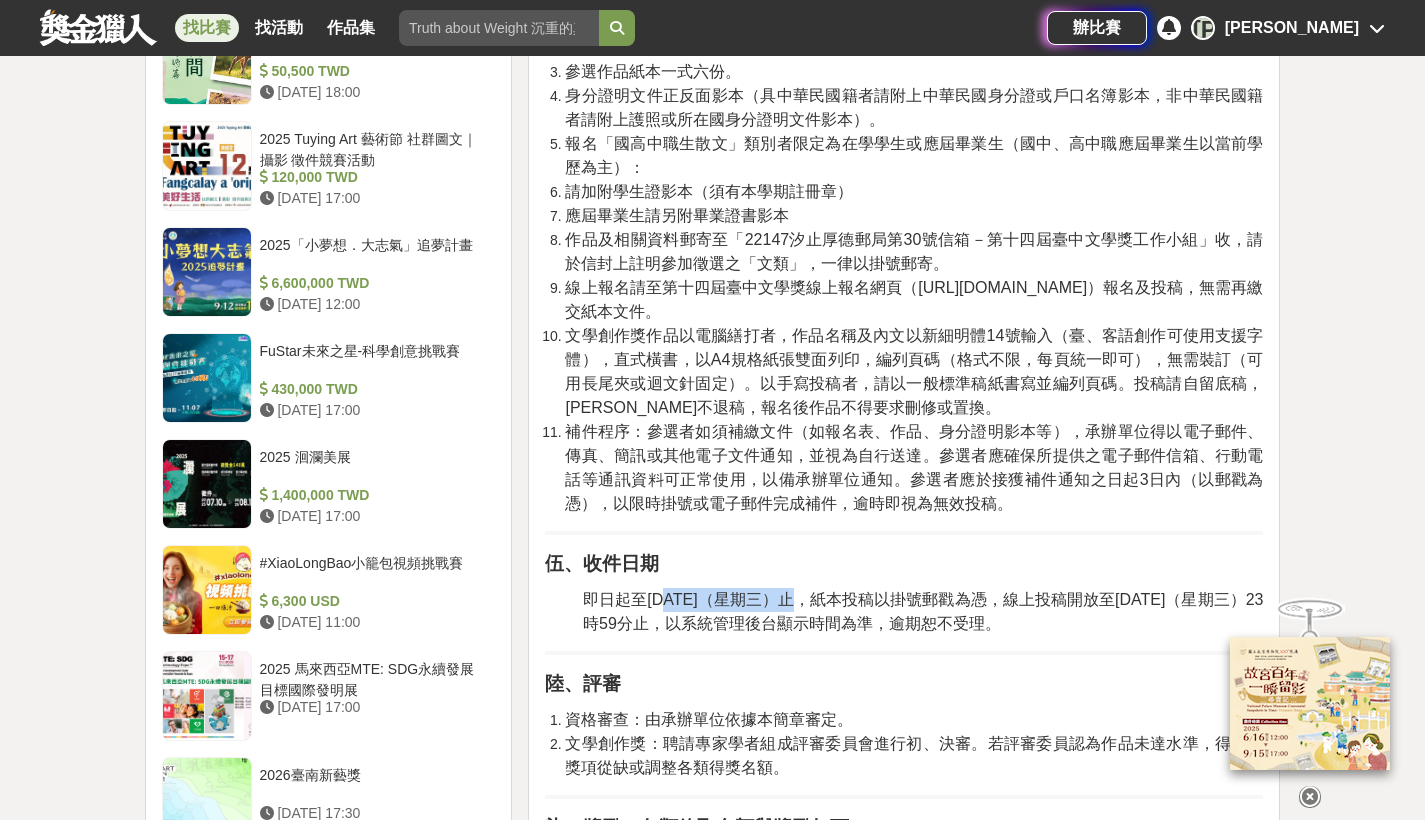 click on "即日起至[DATE]（星期三）止，紙本投稿以掛號郵戳為憑，線上投稿開放至[DATE]（星期三）23時59分止，以系統管理後台顯示時間為準，逾期恕不受理。" at bounding box center [923, 611] 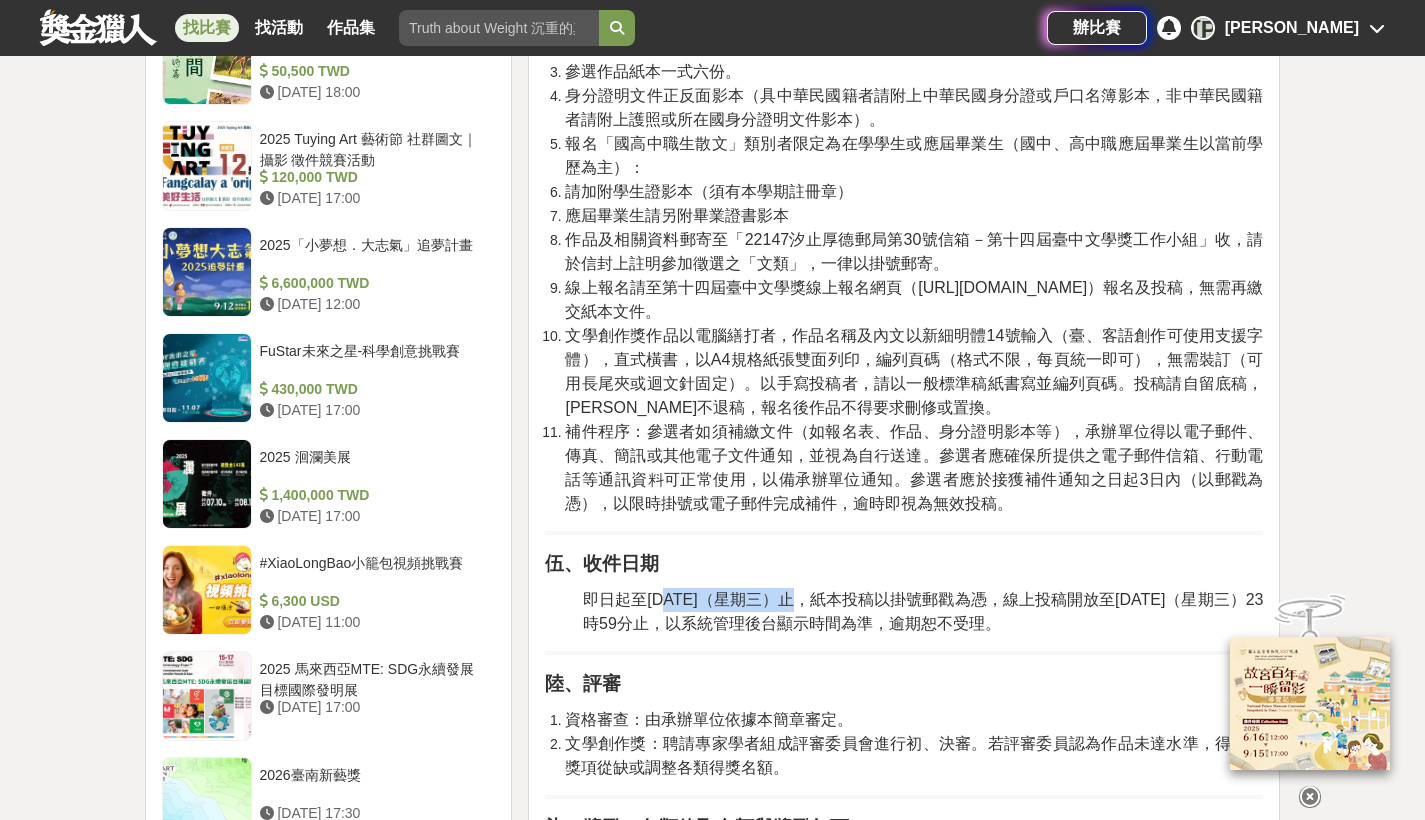 click on "即日起至[DATE]（星期三）止，紙本投稿以掛號郵戳為憑，線上投稿開放至[DATE]（星期三）23時59分止，以系統管理後台顯示時間為準，逾期恕不受理。" at bounding box center [923, 611] 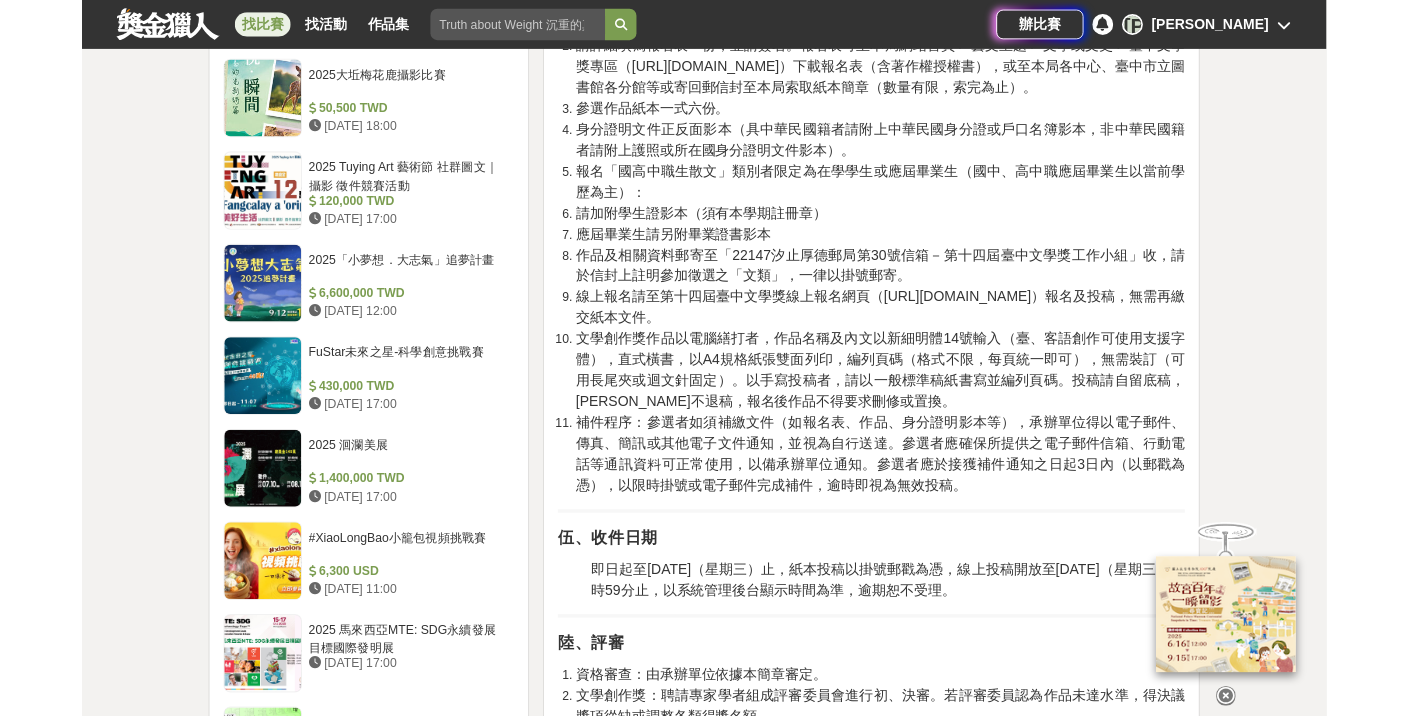 scroll, scrollTop: 1444, scrollLeft: 0, axis: vertical 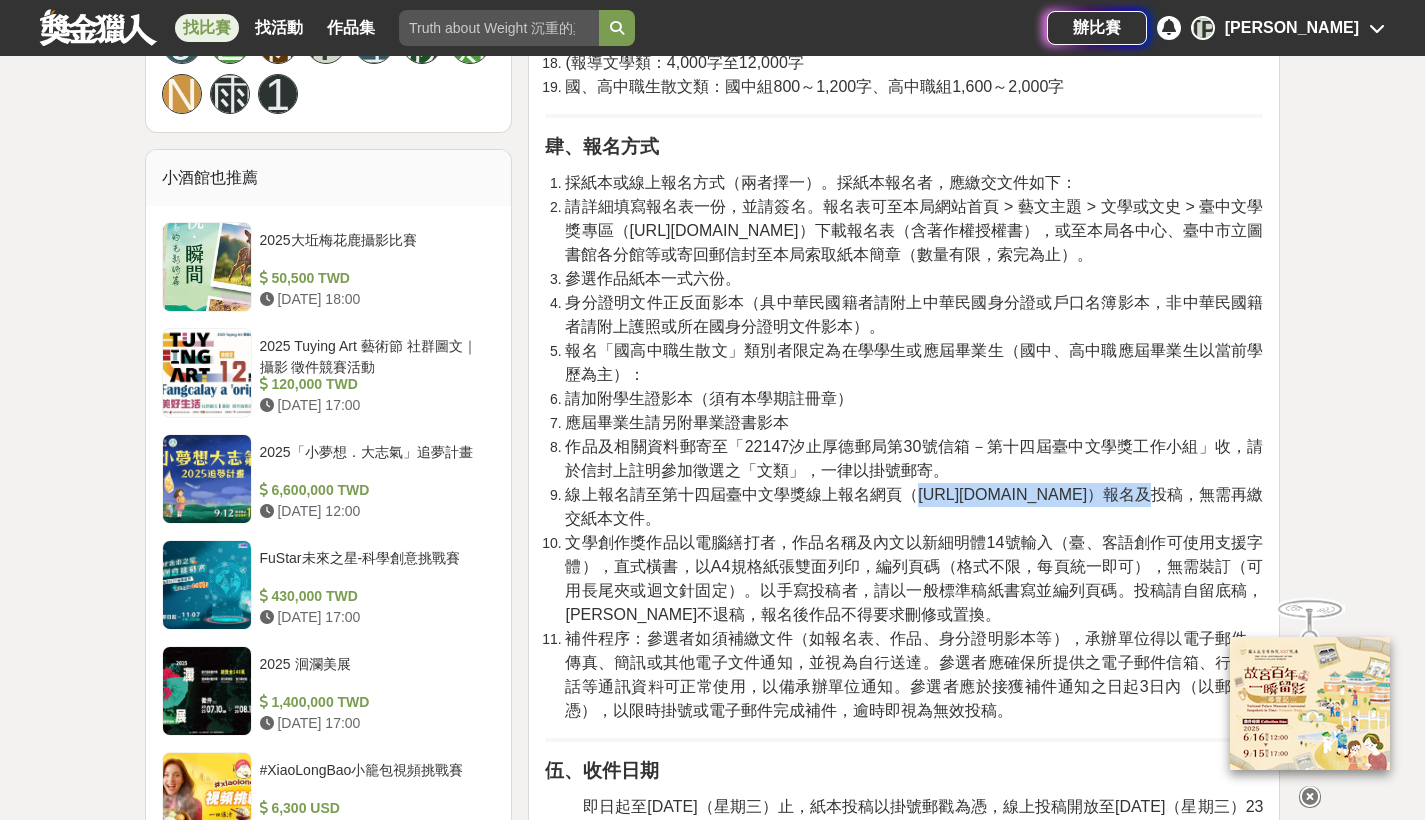 drag, startPoint x: 917, startPoint y: 489, endPoint x: 1073, endPoint y: 494, distance: 156.08011 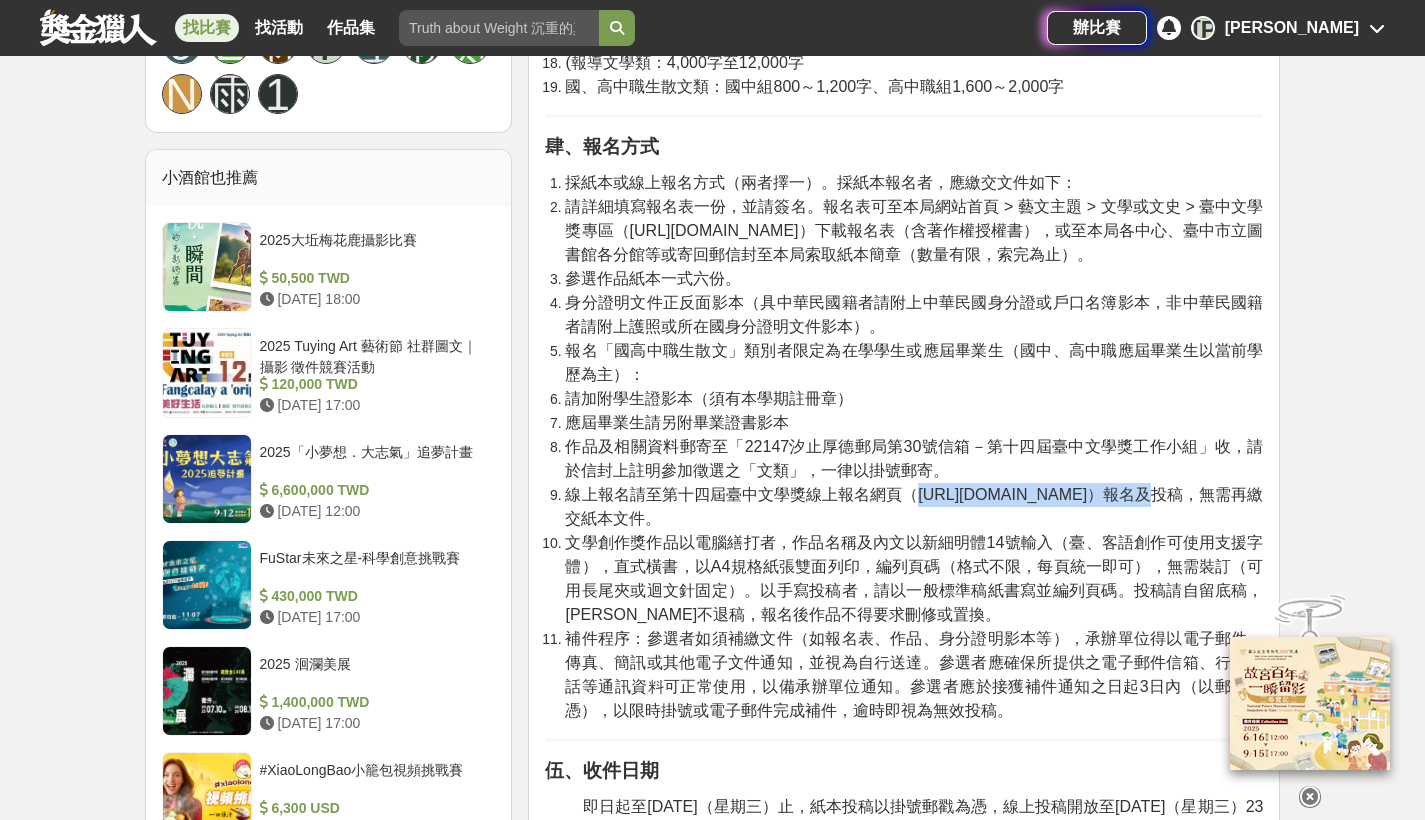click on "線上報名請至第十四屆臺中文學獎線上報名網頁（[URL][DOMAIN_NAME]）報名及投稿，無需再繳交紙本文件。" at bounding box center [914, 506] 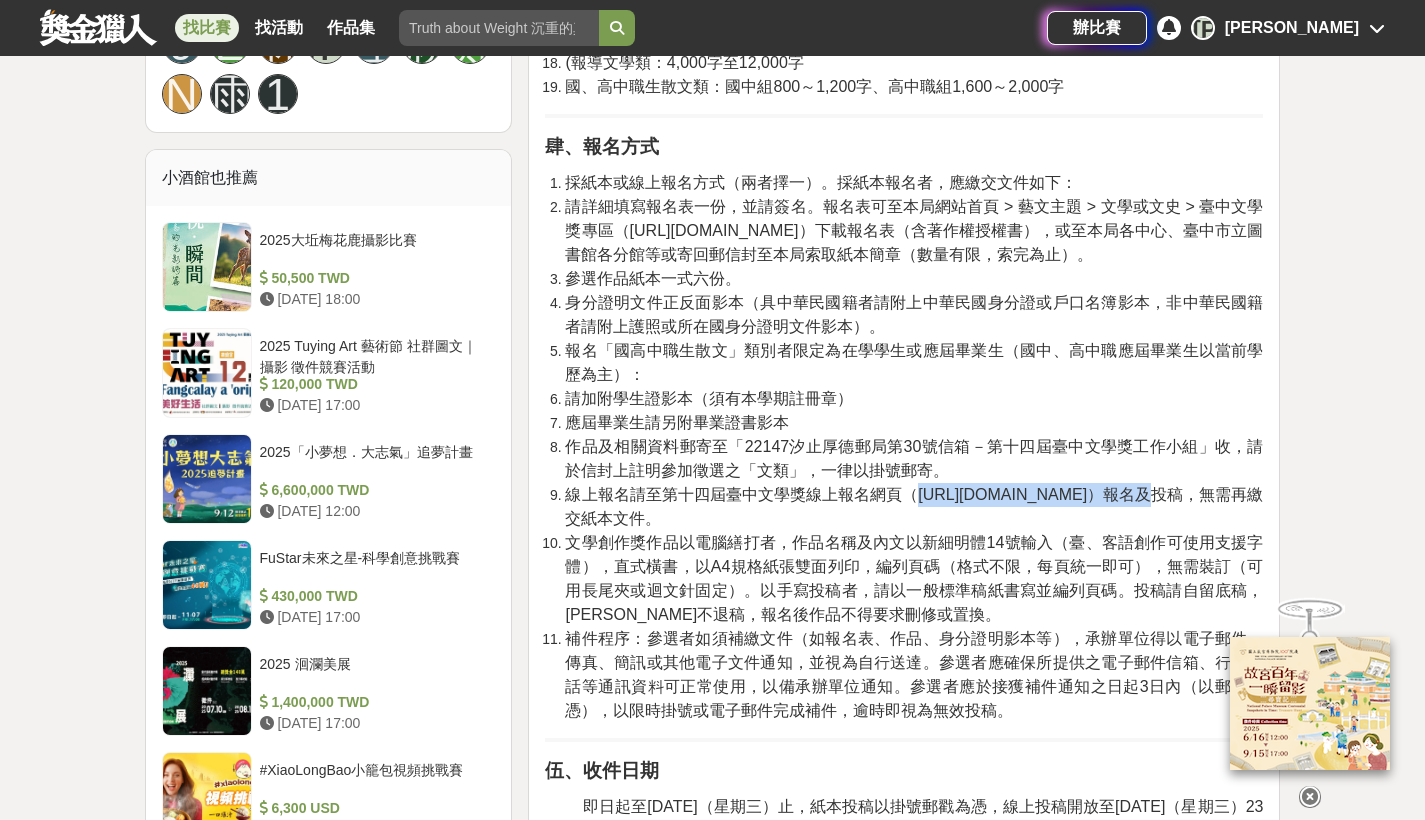 copy on "[URL][DOMAIN_NAME]" 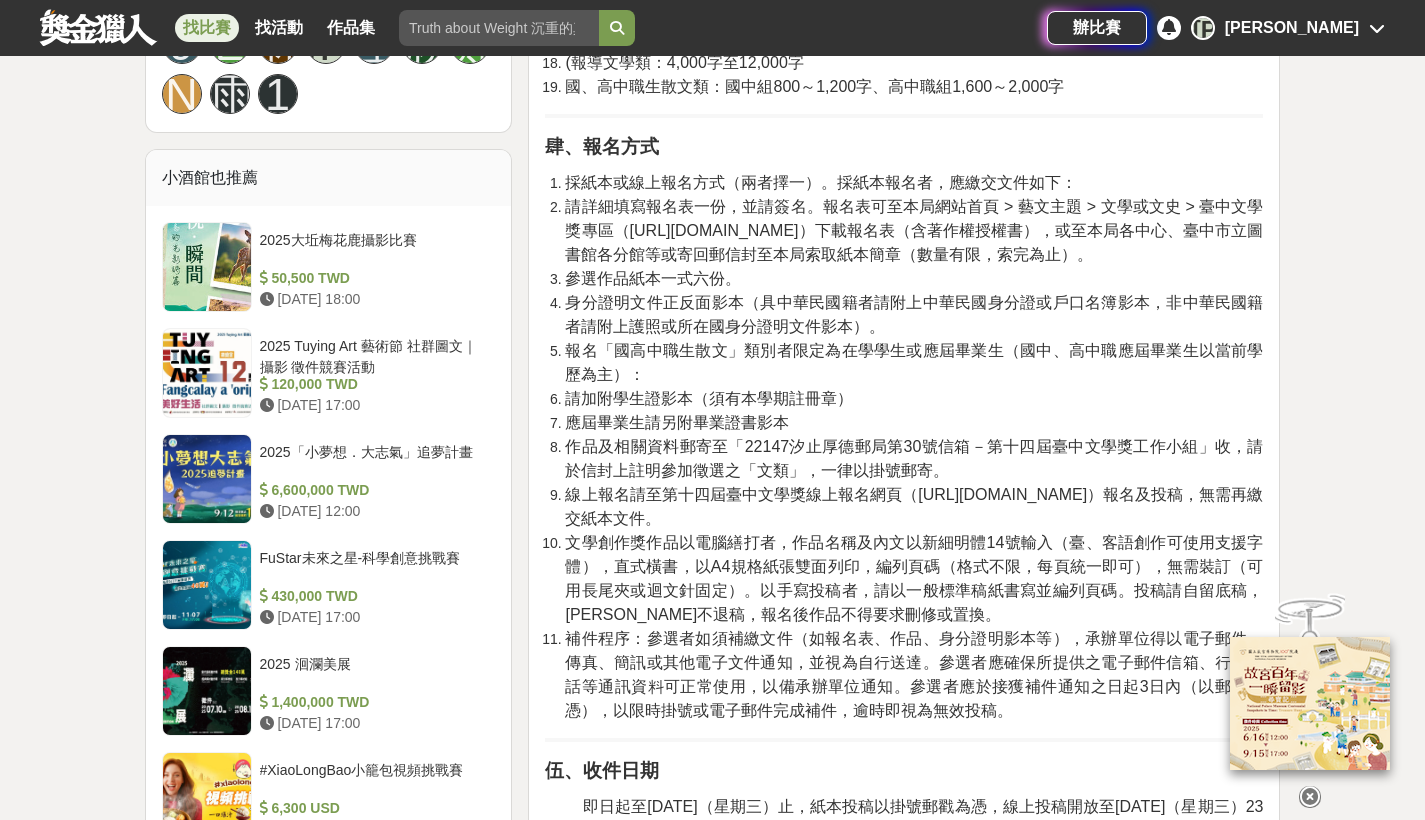 click on "線上報名請至第十四屆臺中文學獎線上報名網頁（[URL][DOMAIN_NAME]）報名及投稿，無需再繳交紙本文件。" at bounding box center (914, 507) 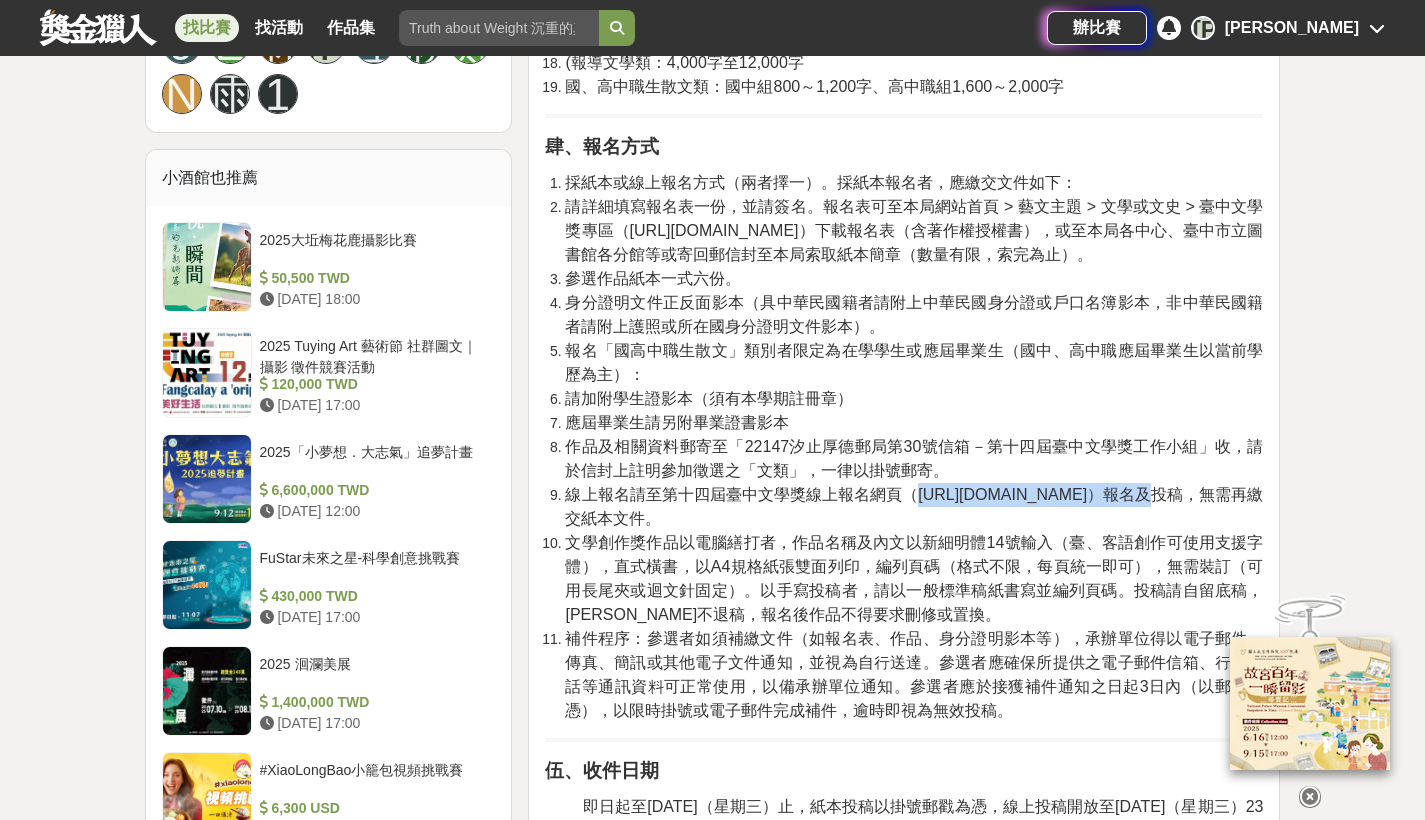 drag, startPoint x: 917, startPoint y: 491, endPoint x: 1072, endPoint y: 492, distance: 155.00322 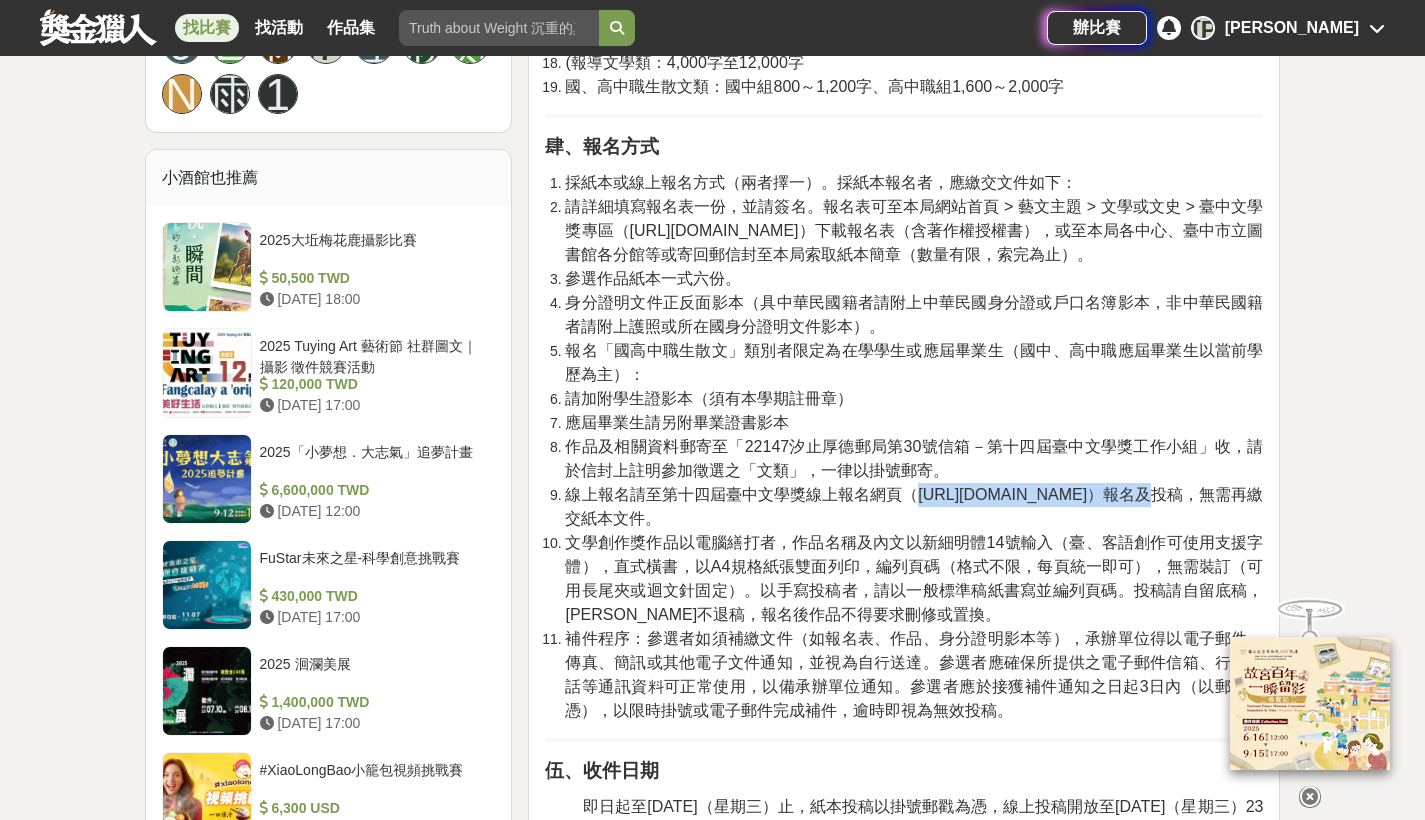 copy on "[URL][DOMAIN_NAME]" 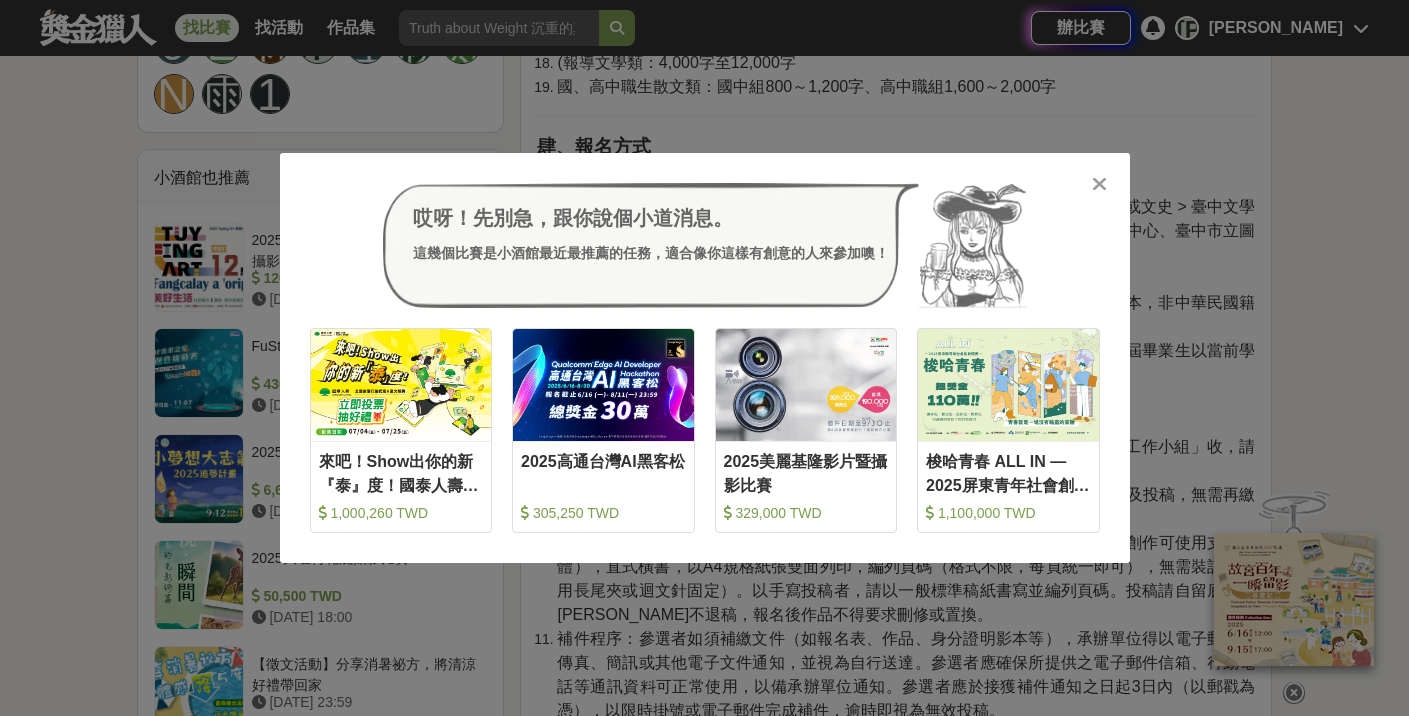 click at bounding box center [1100, 183] 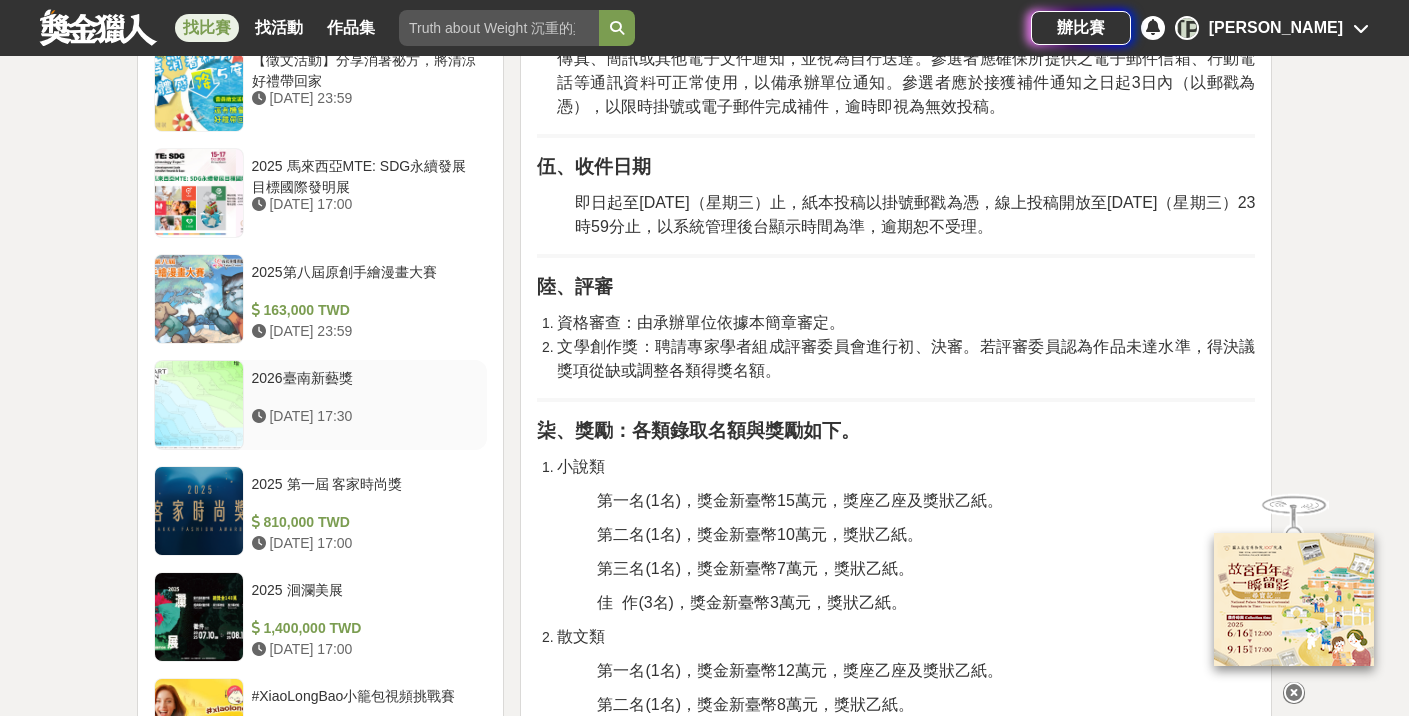 scroll, scrollTop: 2052, scrollLeft: 0, axis: vertical 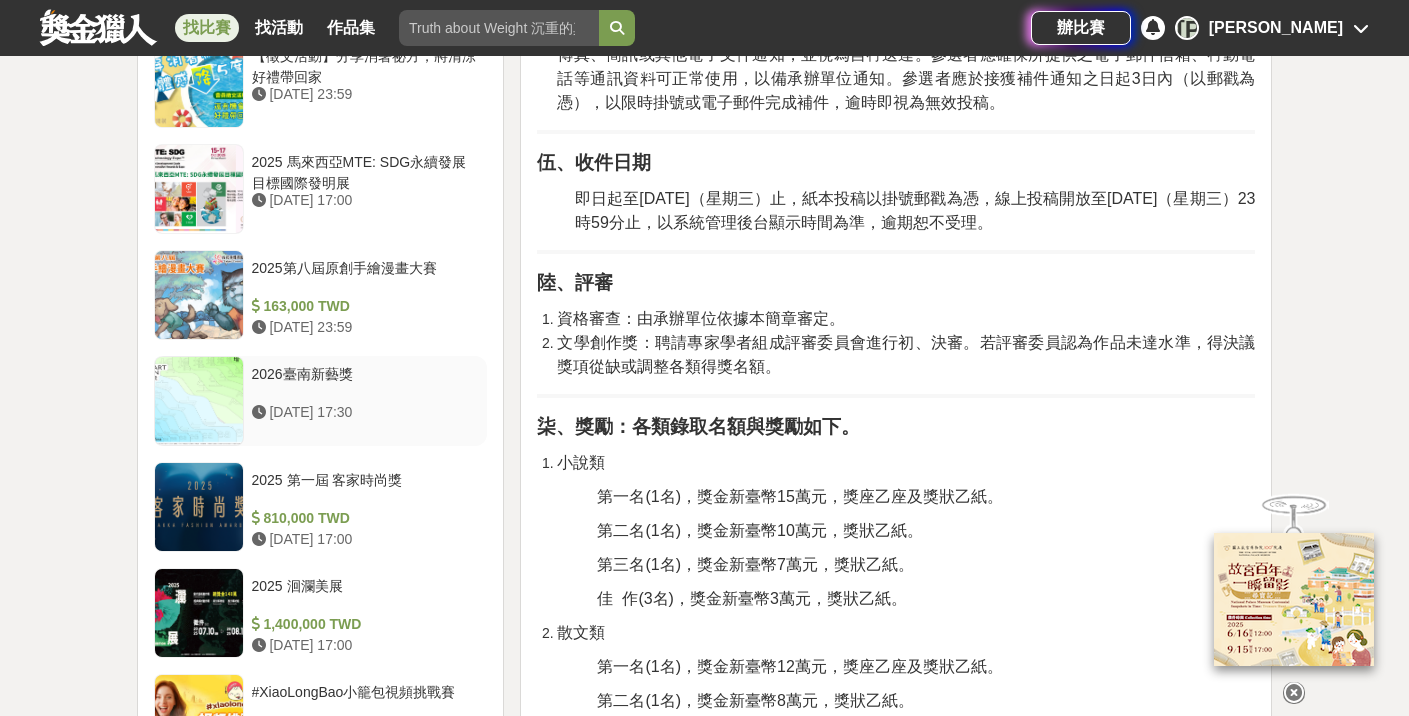 click on "2026臺南新藝獎" at bounding box center (366, 383) 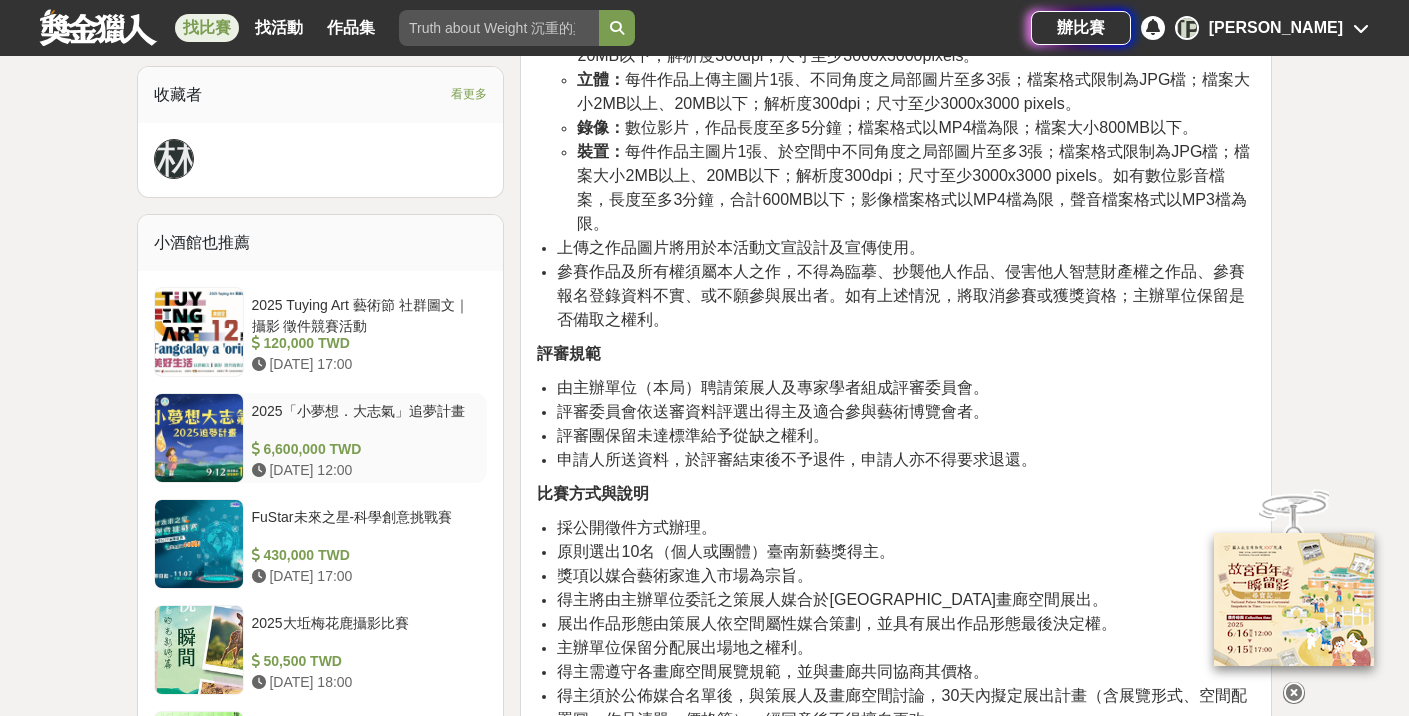 scroll, scrollTop: 0, scrollLeft: 0, axis: both 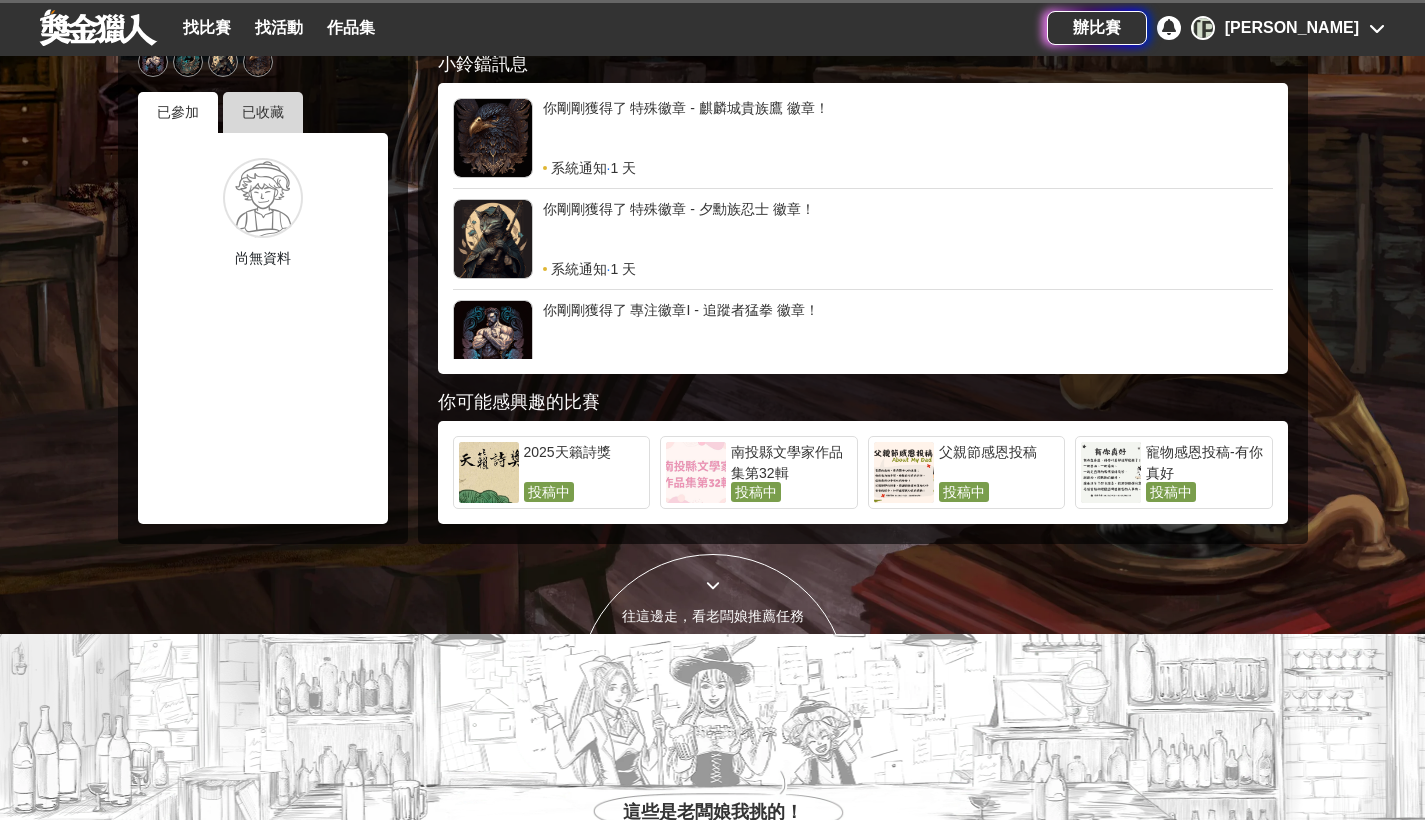 click on "已收藏" at bounding box center (263, 112) 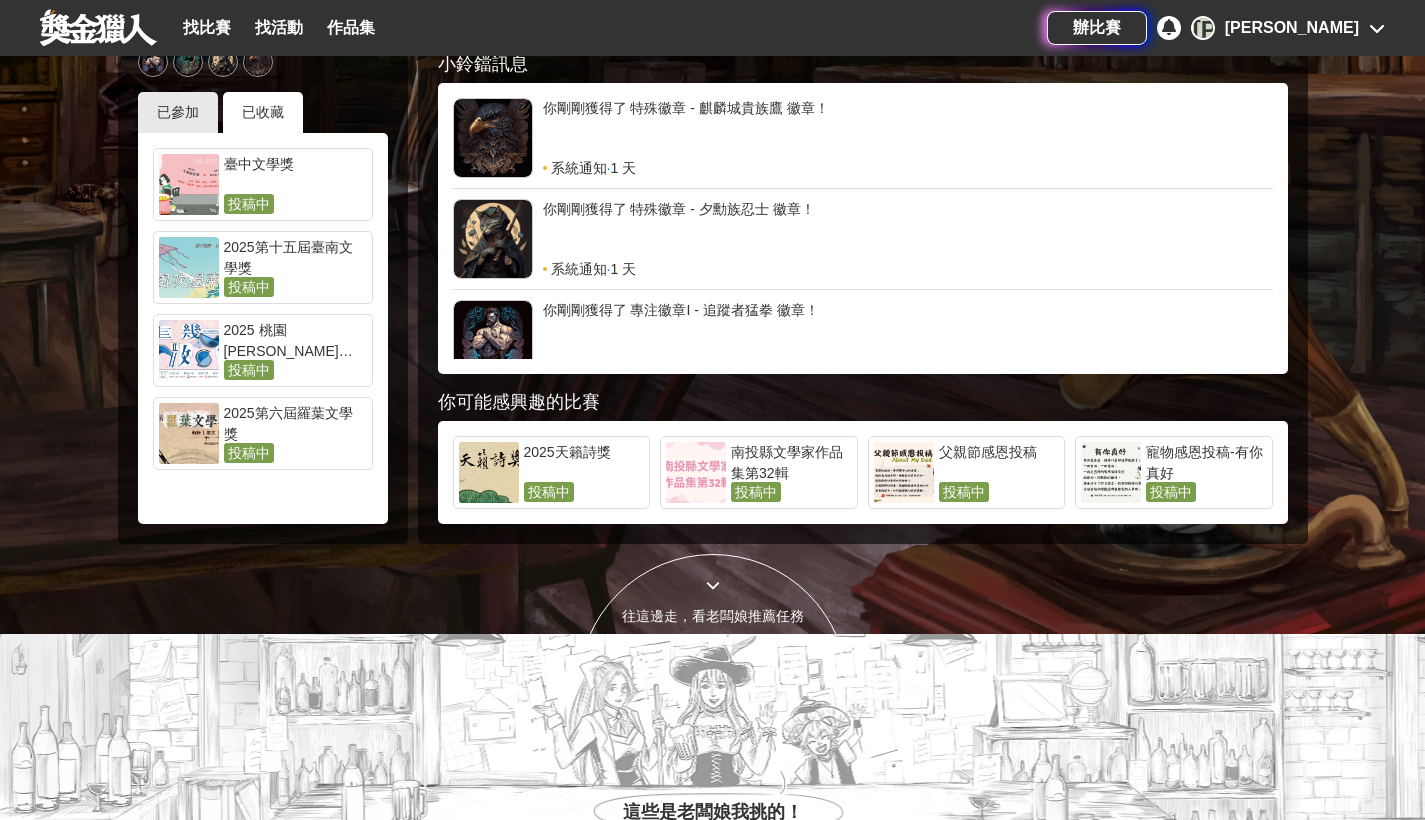 click on "2025第十五屆臺南文學獎" at bounding box center [295, 257] 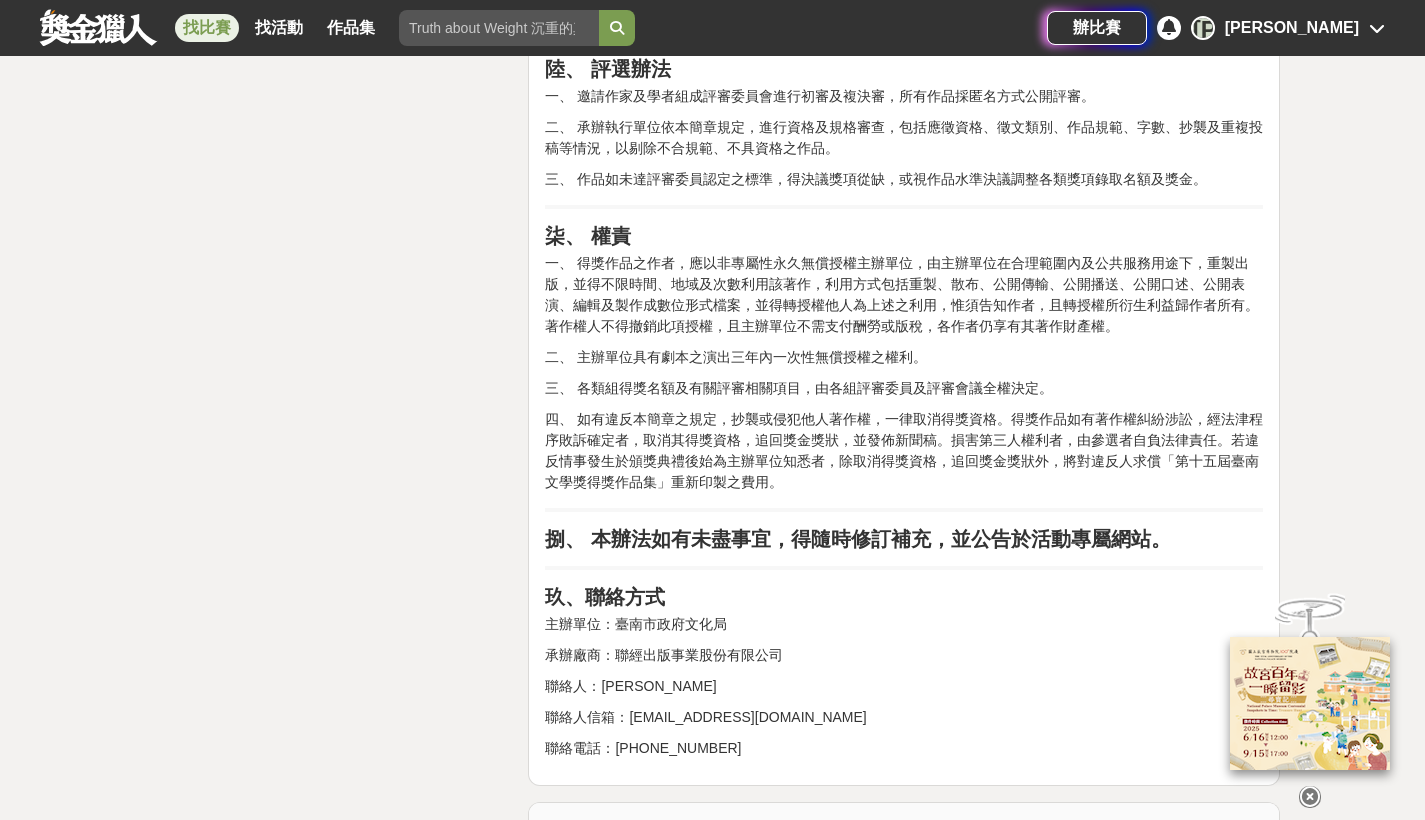 scroll, scrollTop: 3265, scrollLeft: 0, axis: vertical 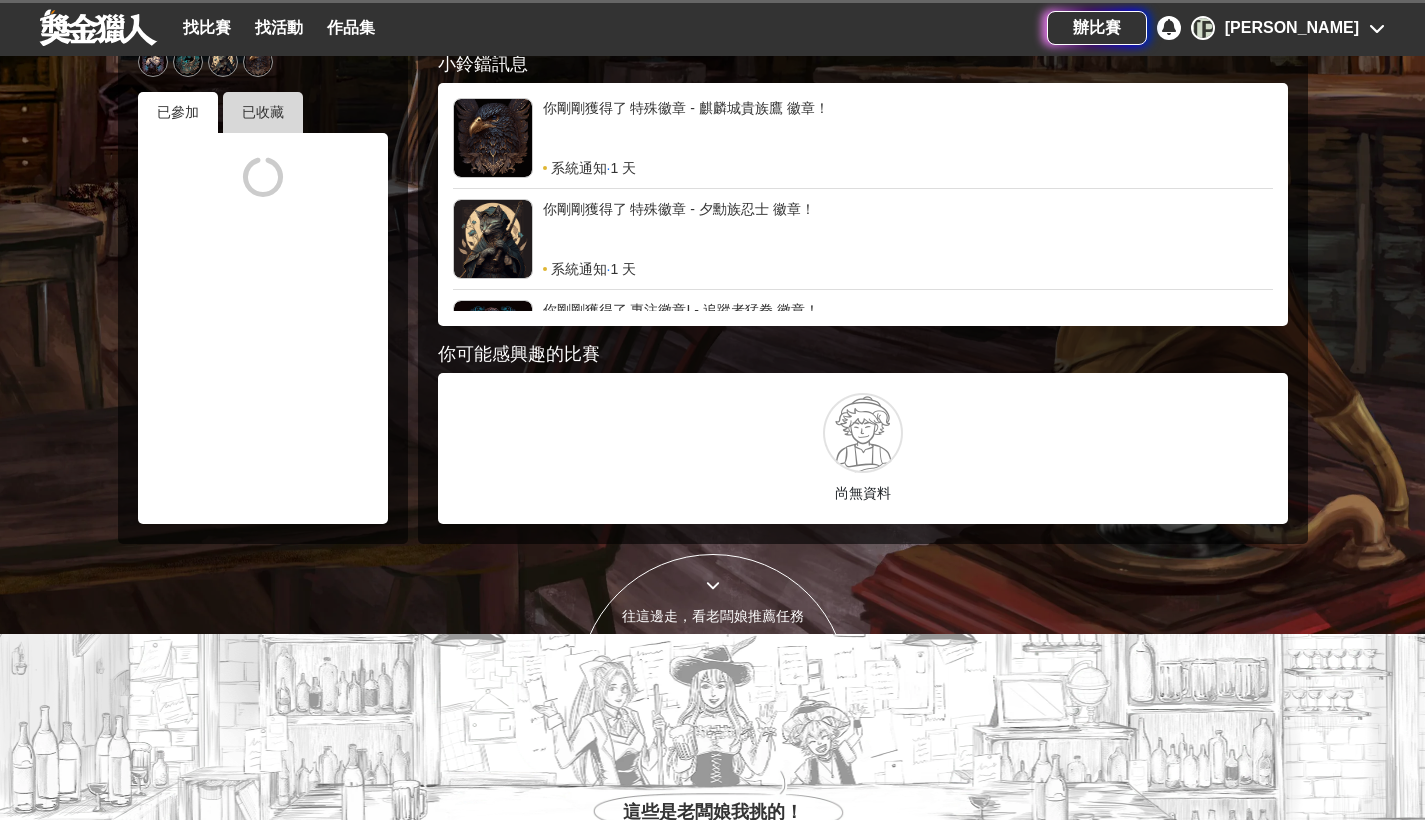 click on "已收藏" at bounding box center (263, 112) 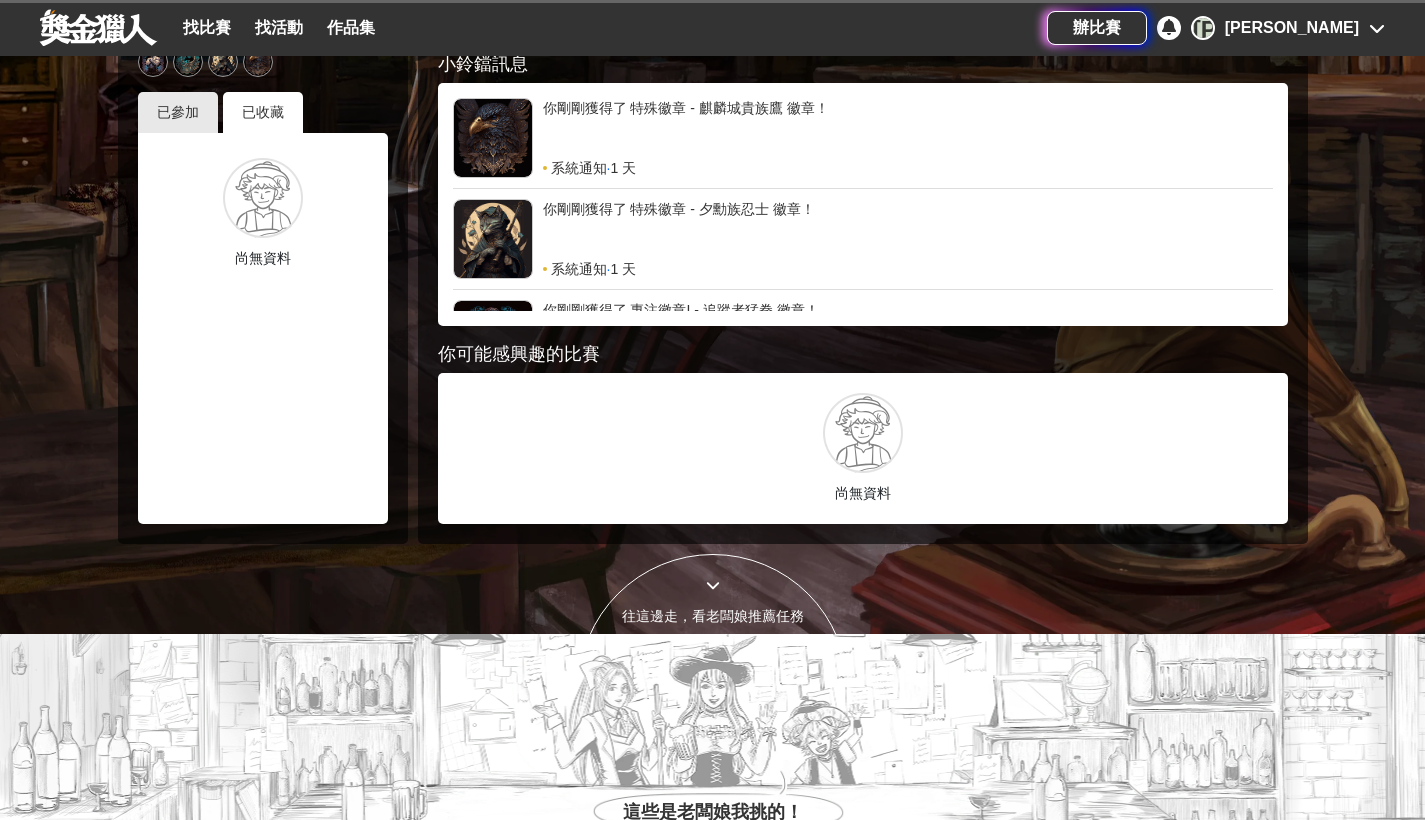 click on "已收藏" at bounding box center (263, 112) 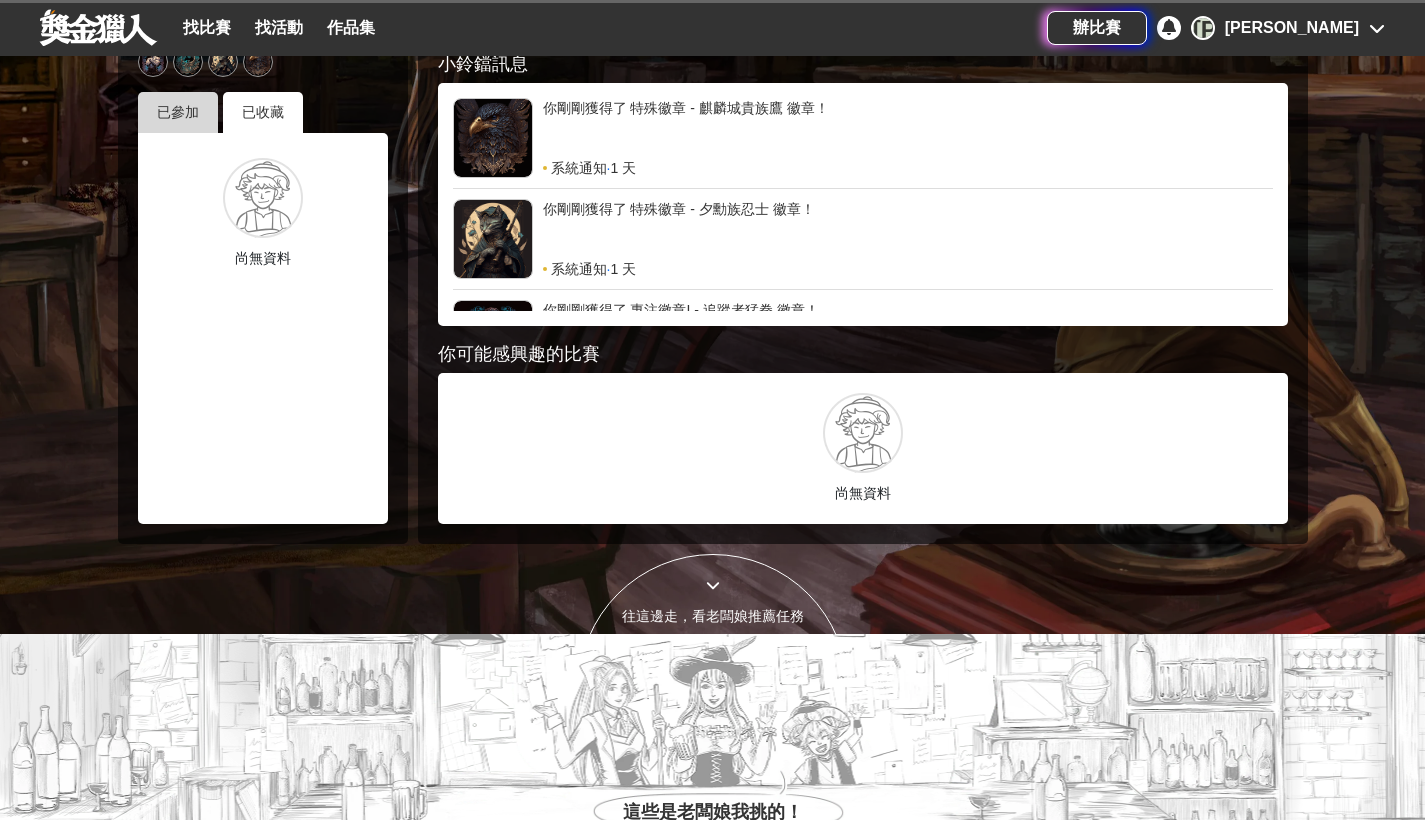 click on "已參加" at bounding box center (178, 112) 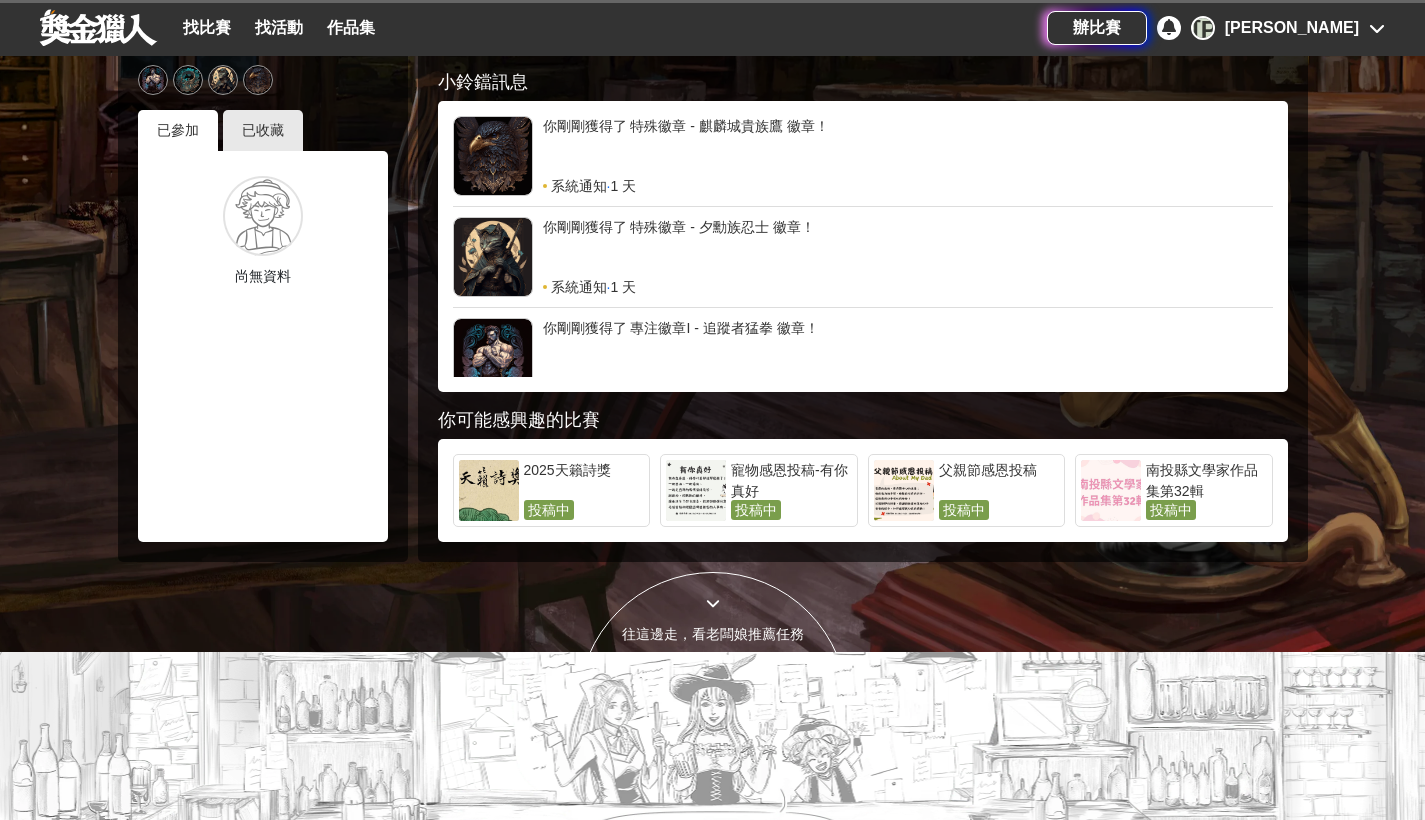 scroll, scrollTop: 137, scrollLeft: 0, axis: vertical 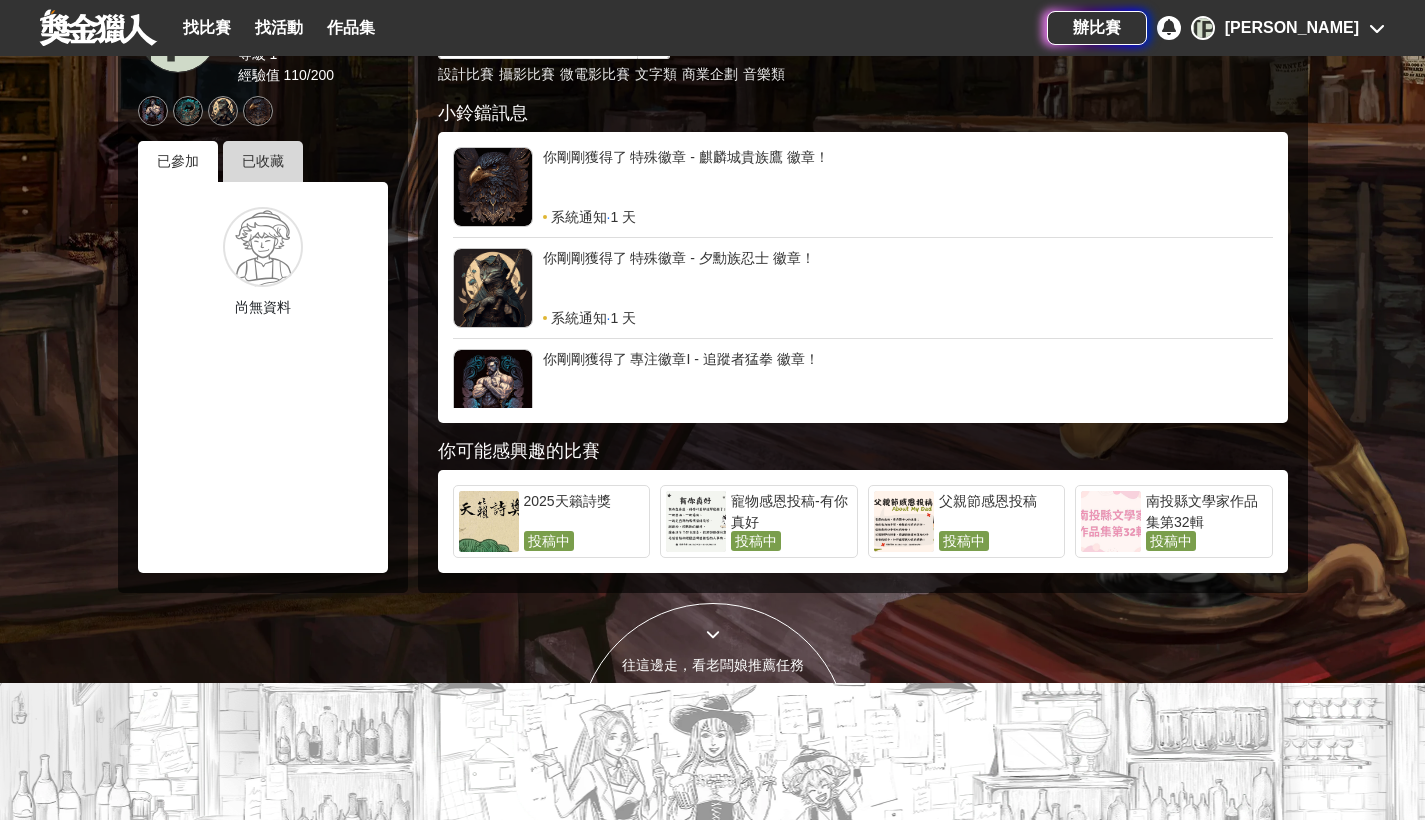 click on "已收藏" at bounding box center (263, 161) 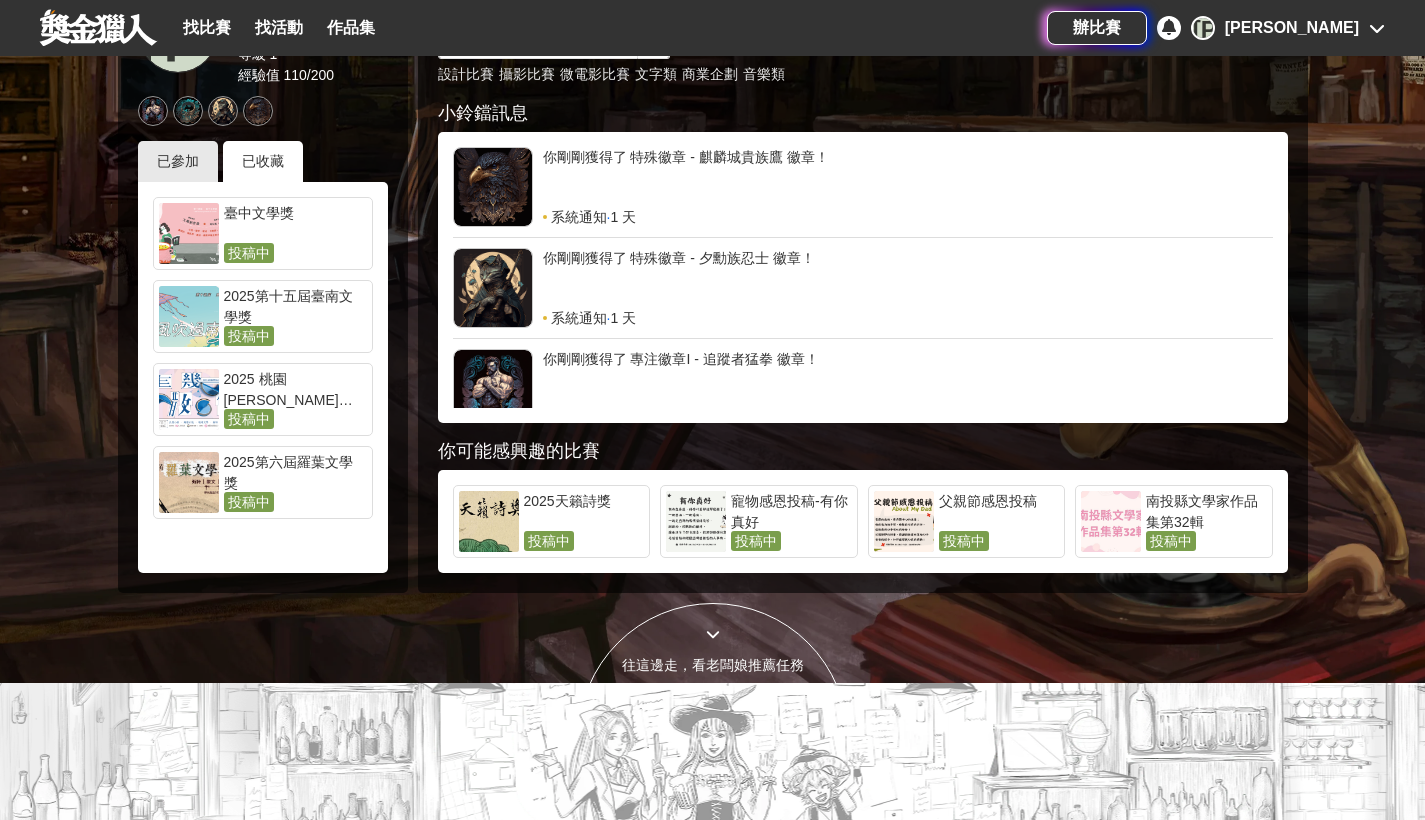 click on "2025 桃園[PERSON_NAME]文學獎" at bounding box center [295, 389] 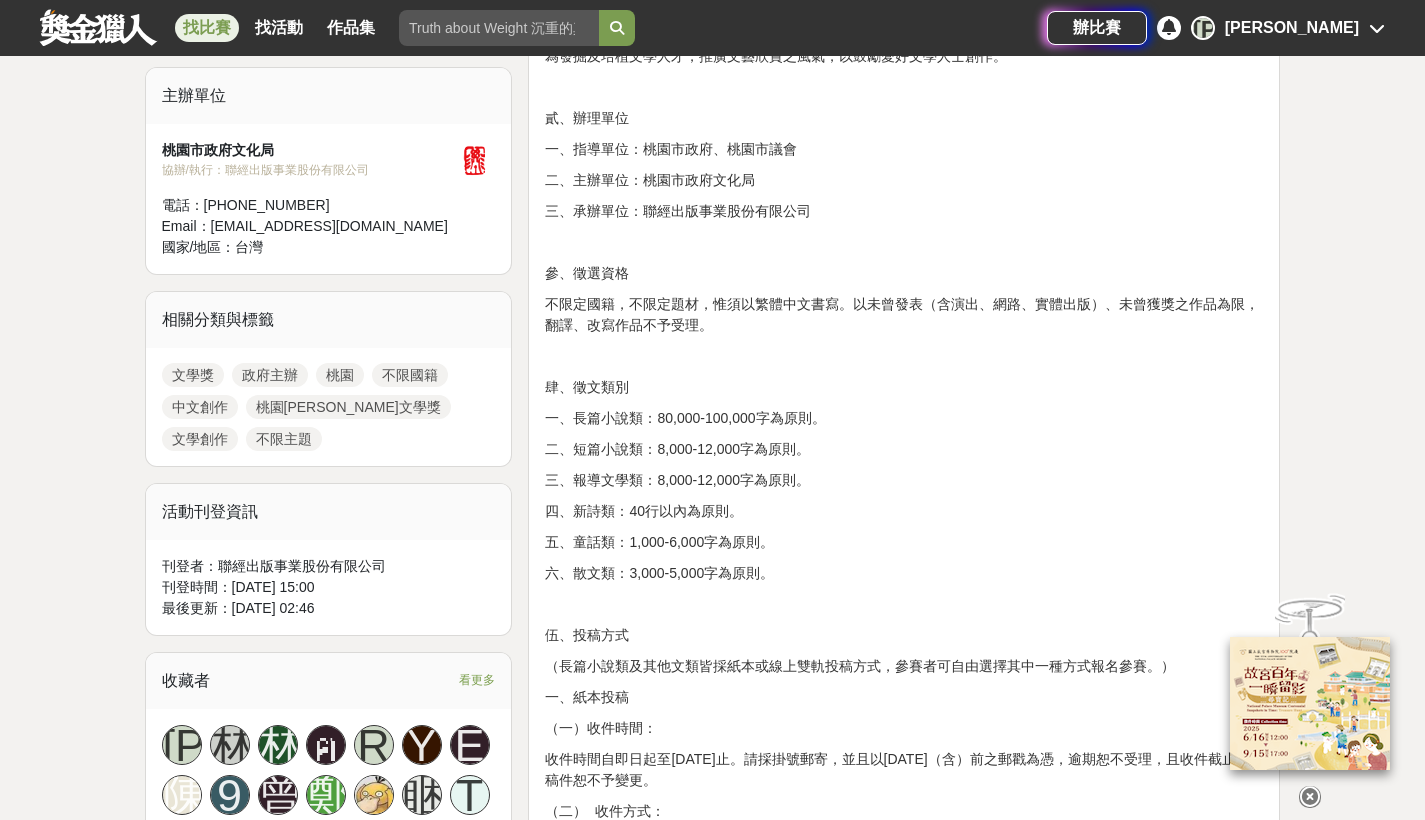 scroll, scrollTop: 679, scrollLeft: 0, axis: vertical 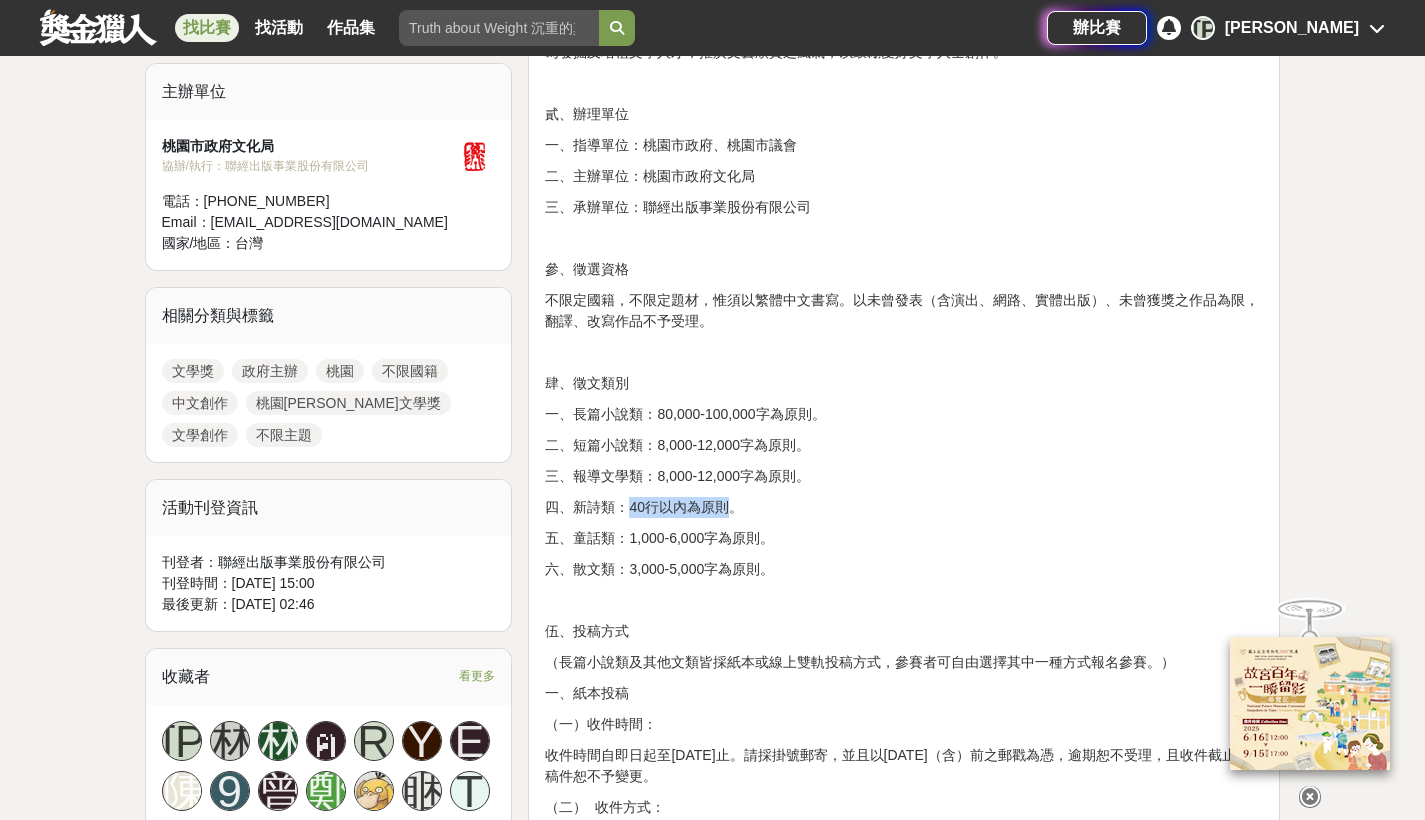 drag, startPoint x: 631, startPoint y: 507, endPoint x: 735, endPoint y: 514, distance: 104.23531 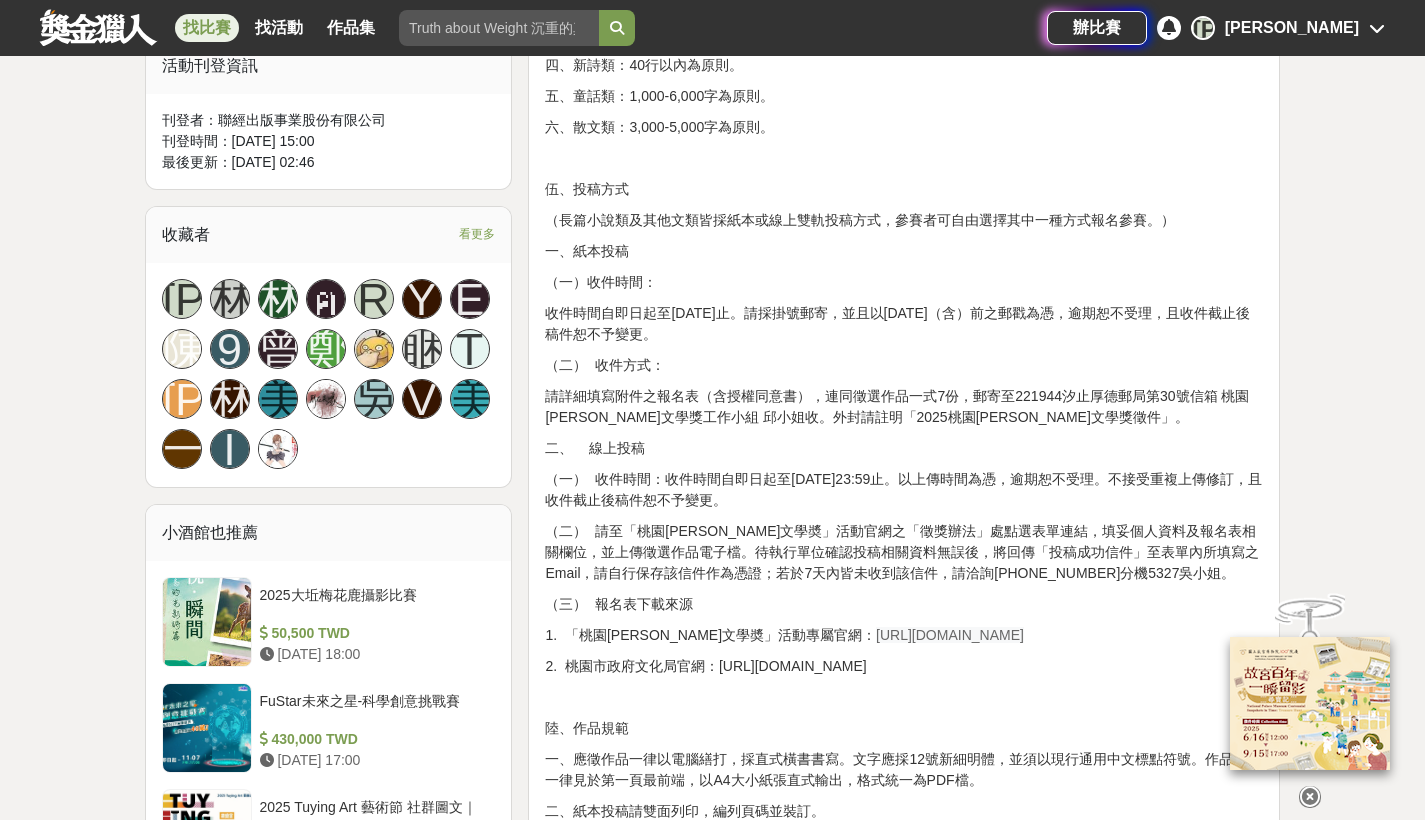scroll, scrollTop: 1172, scrollLeft: 0, axis: vertical 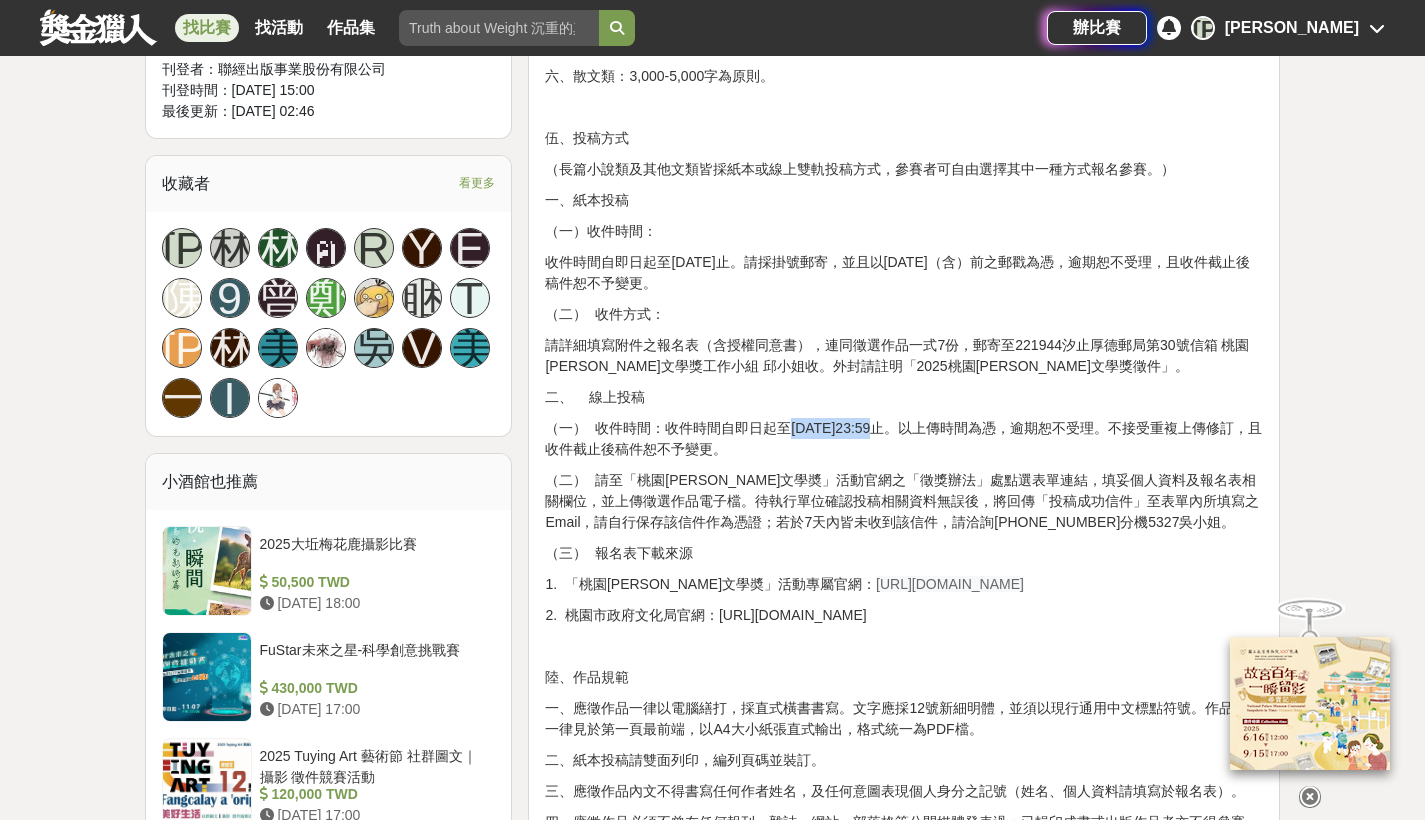 drag, startPoint x: 791, startPoint y: 428, endPoint x: 891, endPoint y: 432, distance: 100.07997 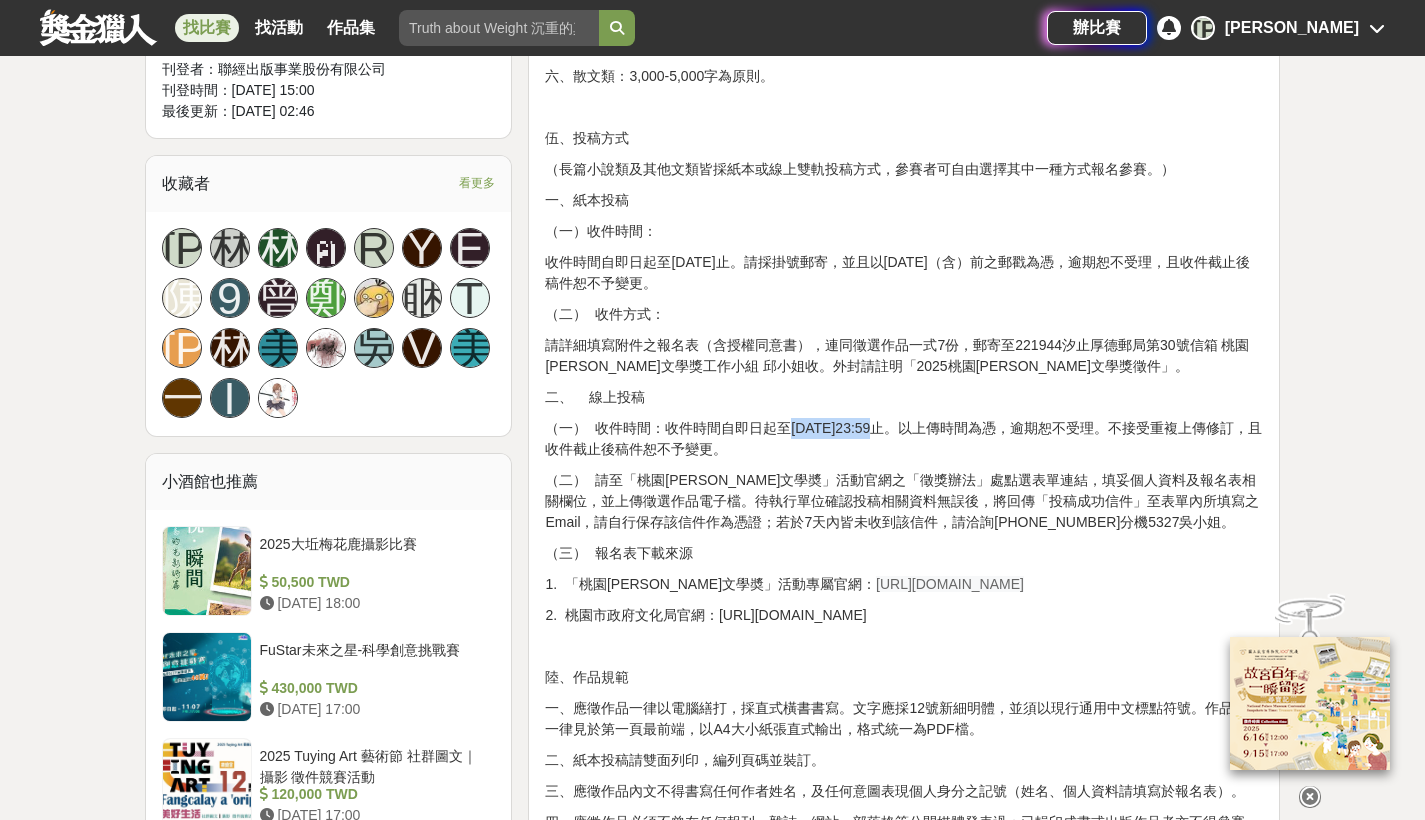 click on "（一）  收件時間：收件時間自即日起至[DATE]23:59止。以上傳時間為憑，逾期恕不受理。不接受重複上傳修訂，且收件截止後稿件恕不予變更。" at bounding box center [904, 439] 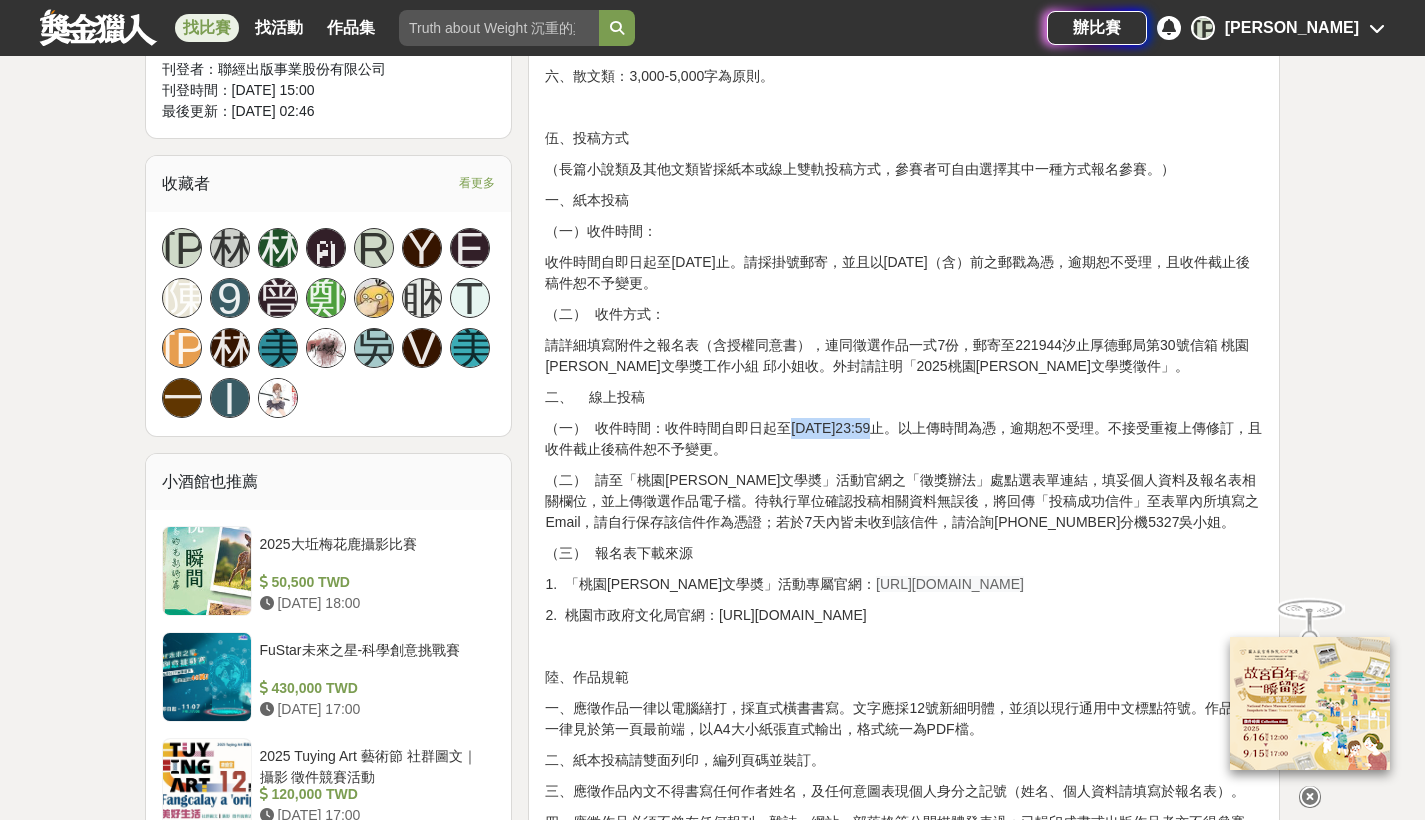 click on "（一）  收件時間：收件時間自即日起至[DATE]23:59止。以上傳時間為憑，逾期恕不受理。不接受重複上傳修訂，且收件截止後稿件恕不予變更。" at bounding box center (904, 439) 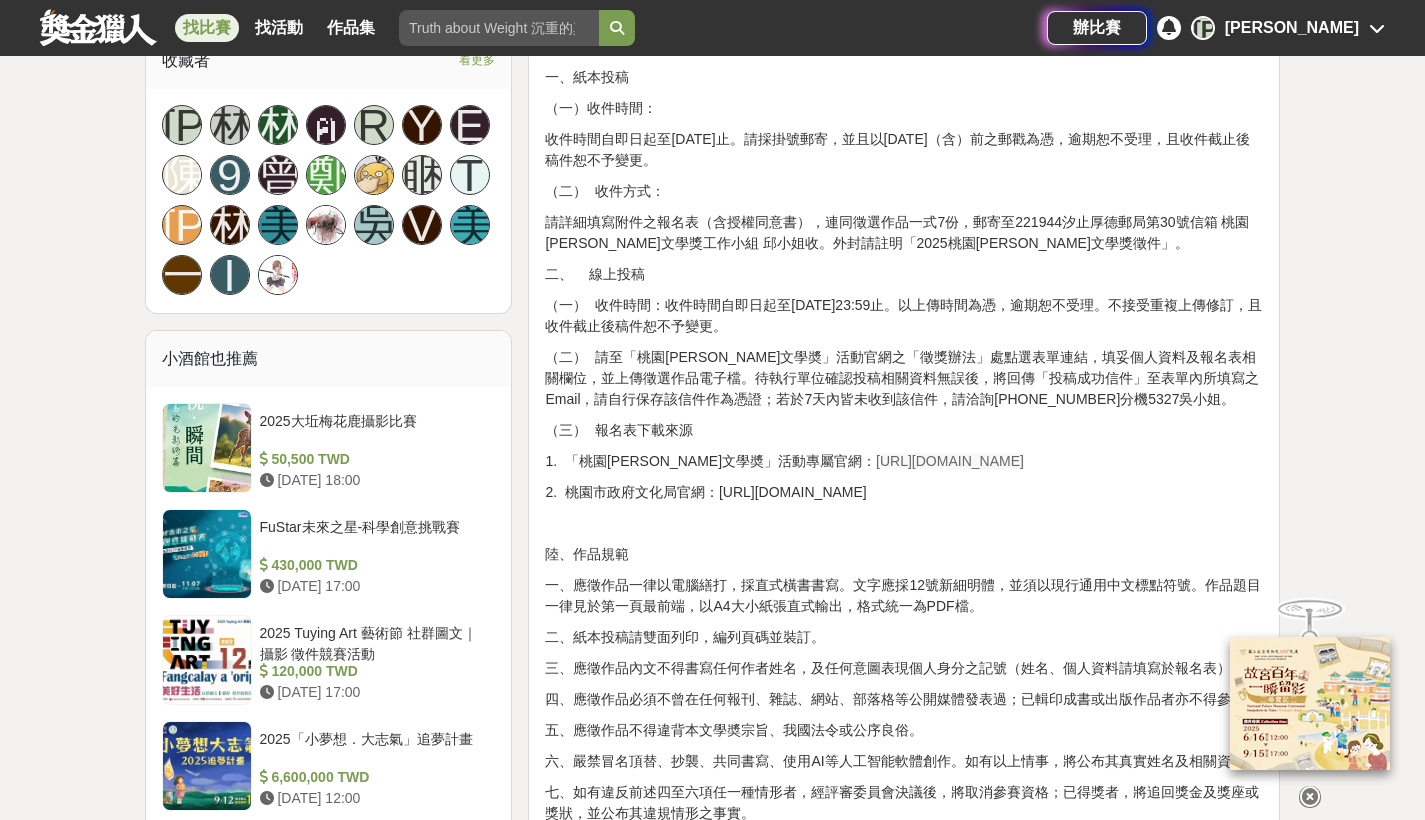 scroll, scrollTop: 1299, scrollLeft: 0, axis: vertical 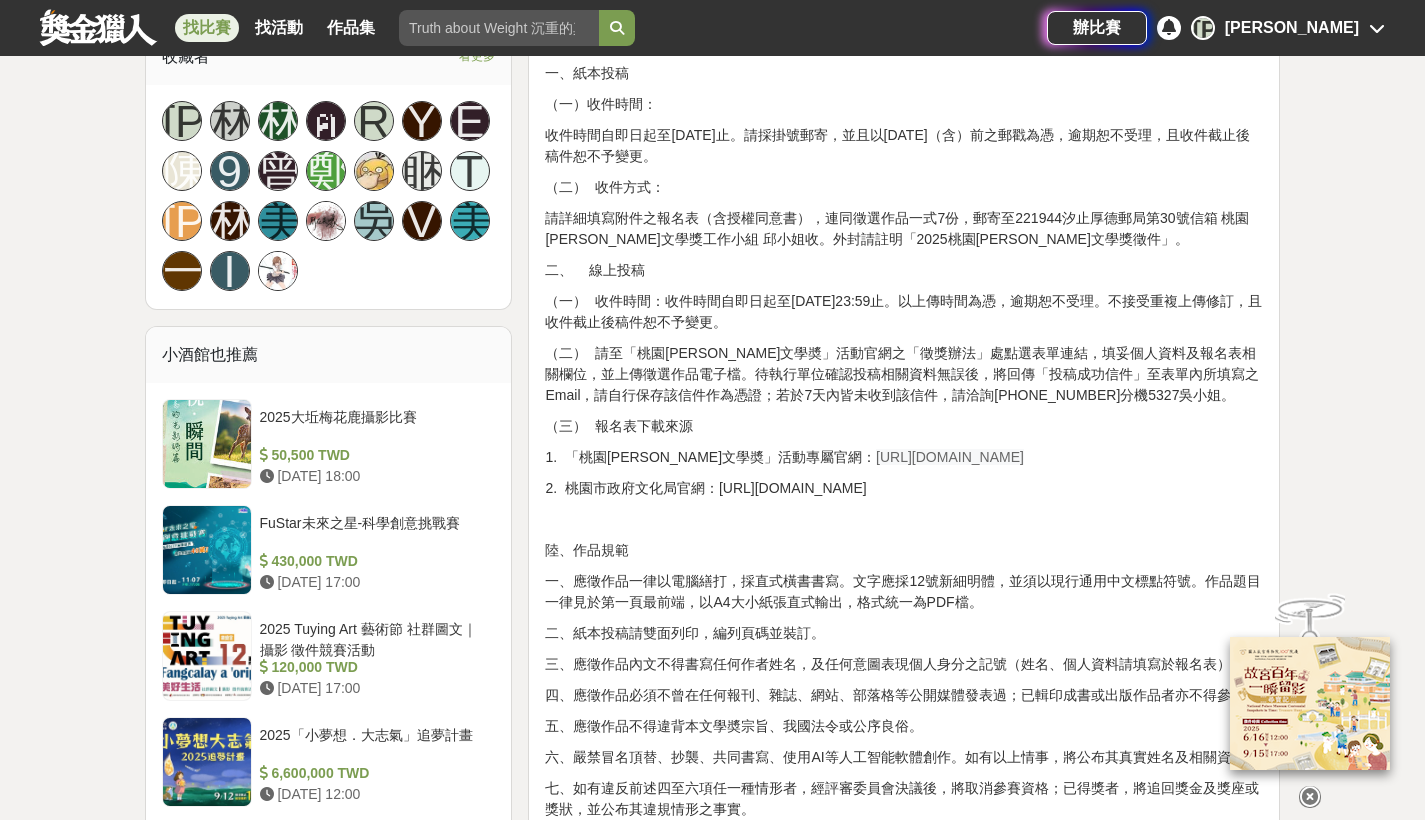 click on "[URL][DOMAIN_NAME]" at bounding box center (950, 457) 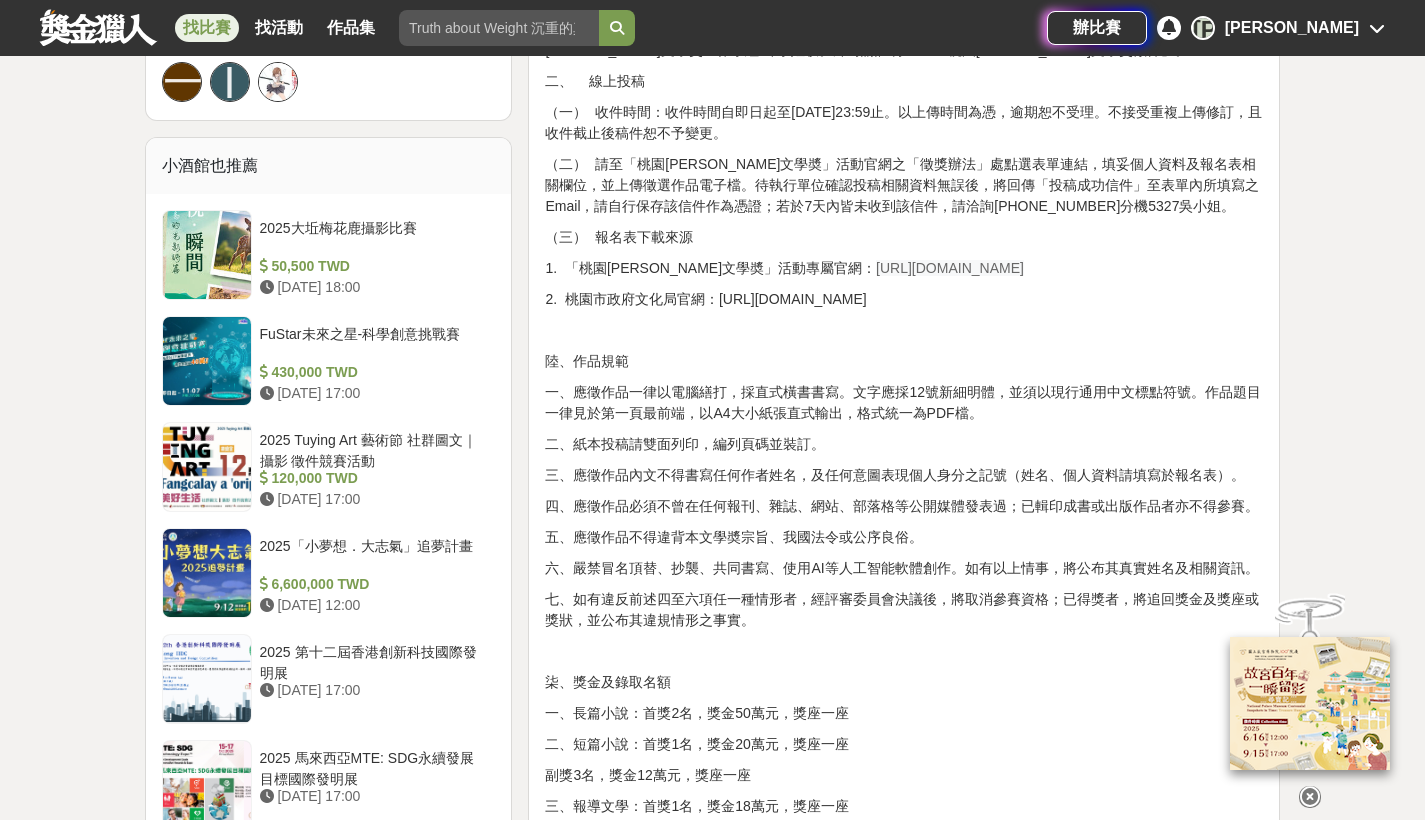 scroll, scrollTop: 1358, scrollLeft: 0, axis: vertical 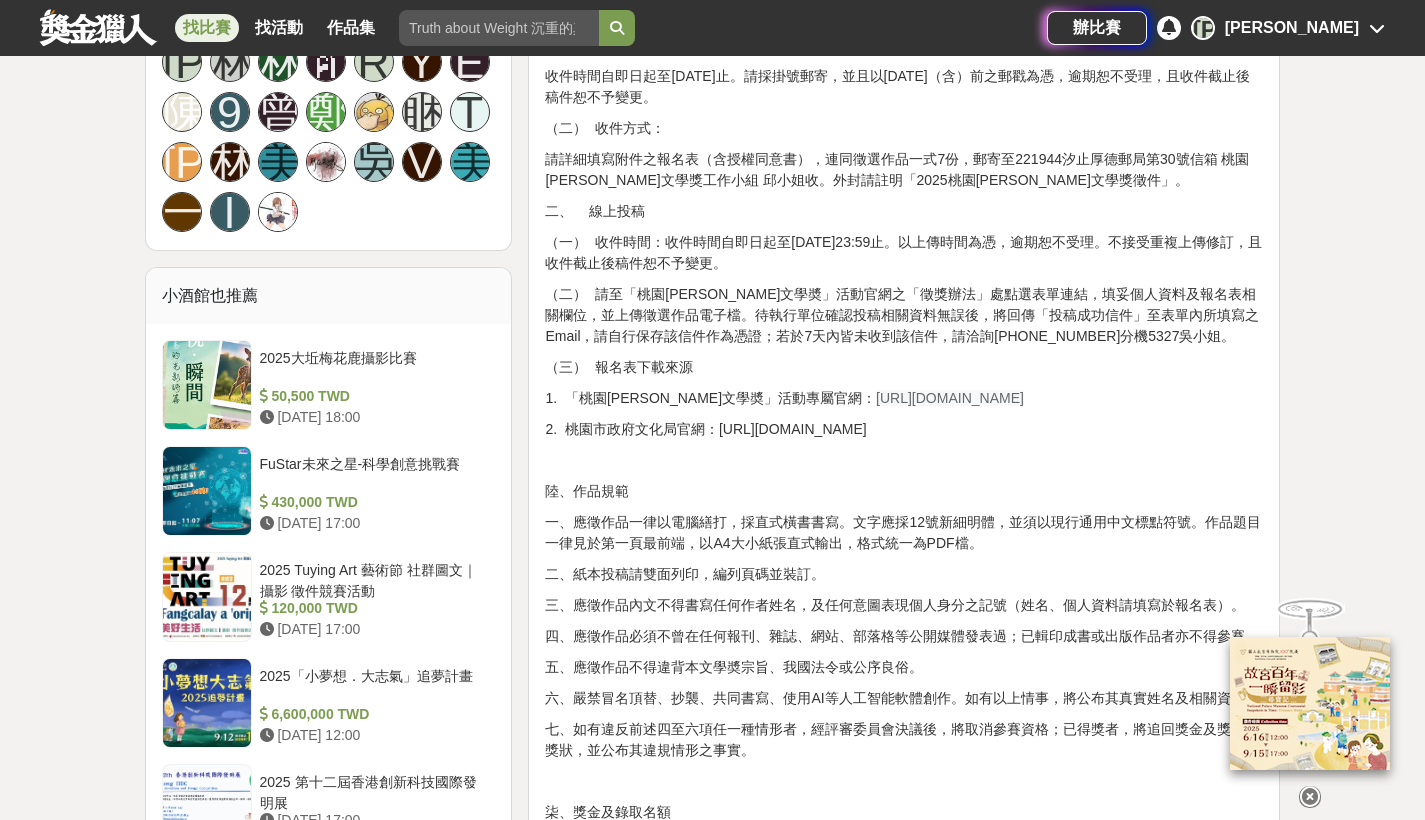 drag, startPoint x: 804, startPoint y: 397, endPoint x: 994, endPoint y: 400, distance: 190.02368 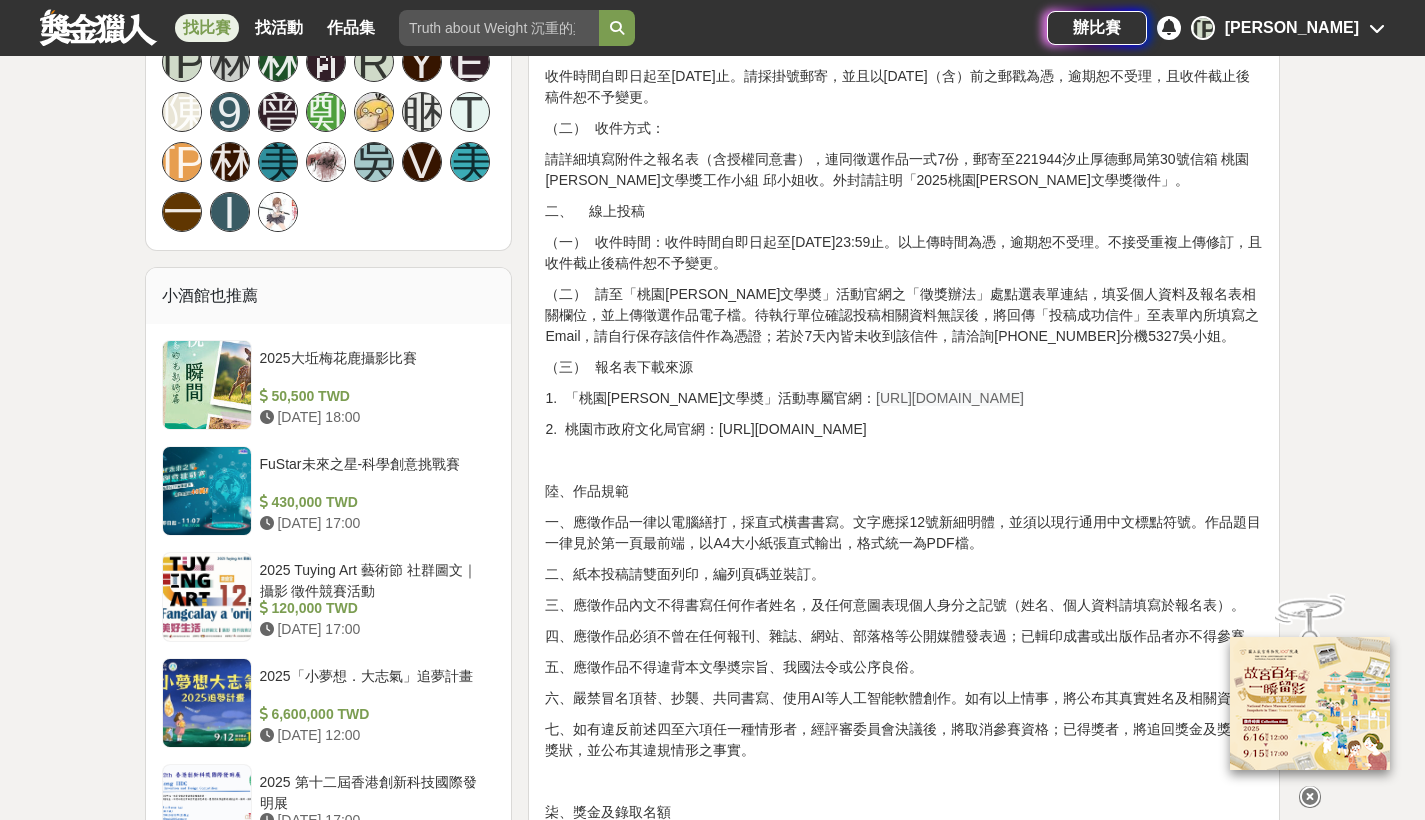 copy on "1.  「桃園[PERSON_NAME]文學奬」活動專屬官網： [URL][DOMAIN_NAME]" 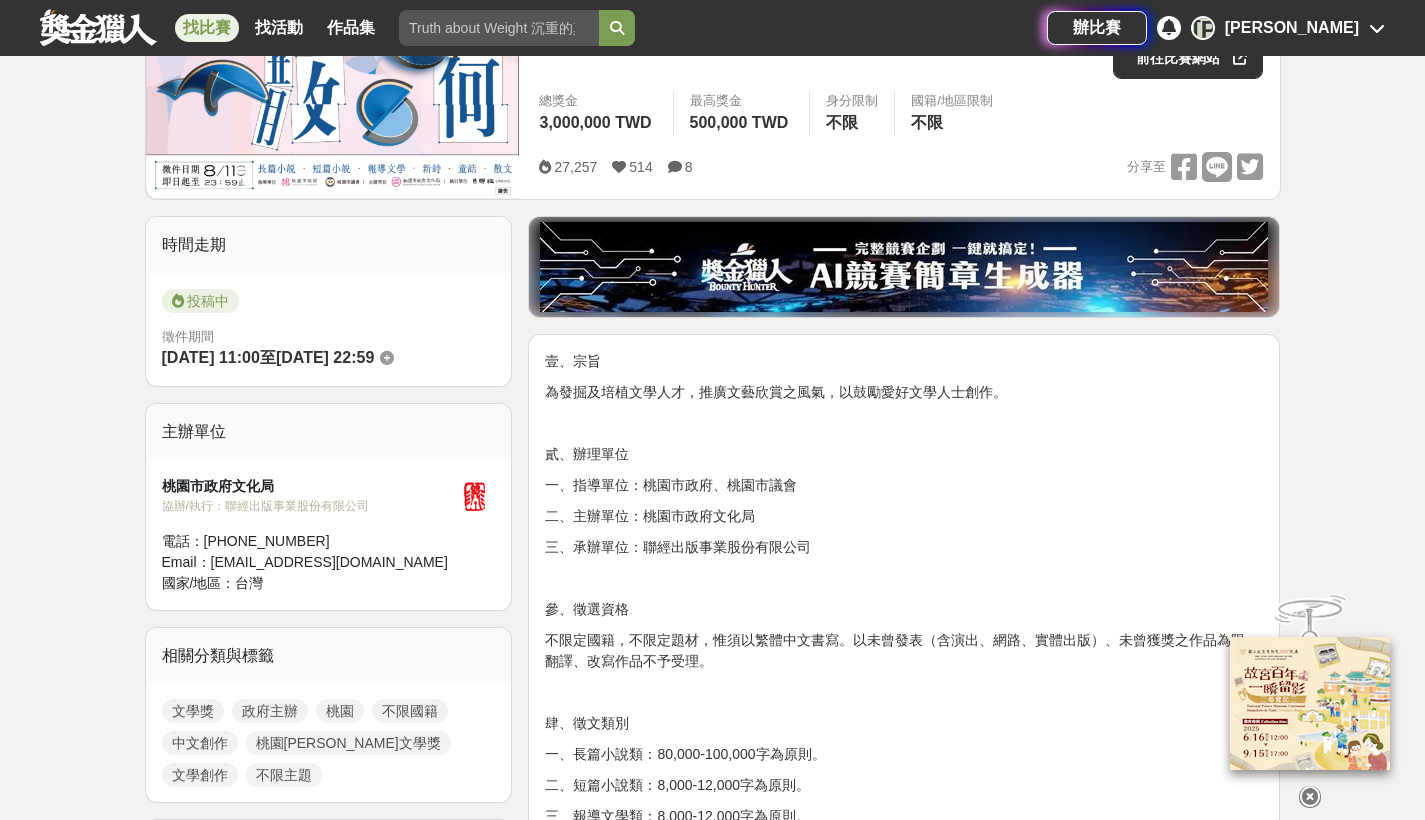scroll, scrollTop: 0, scrollLeft: 0, axis: both 